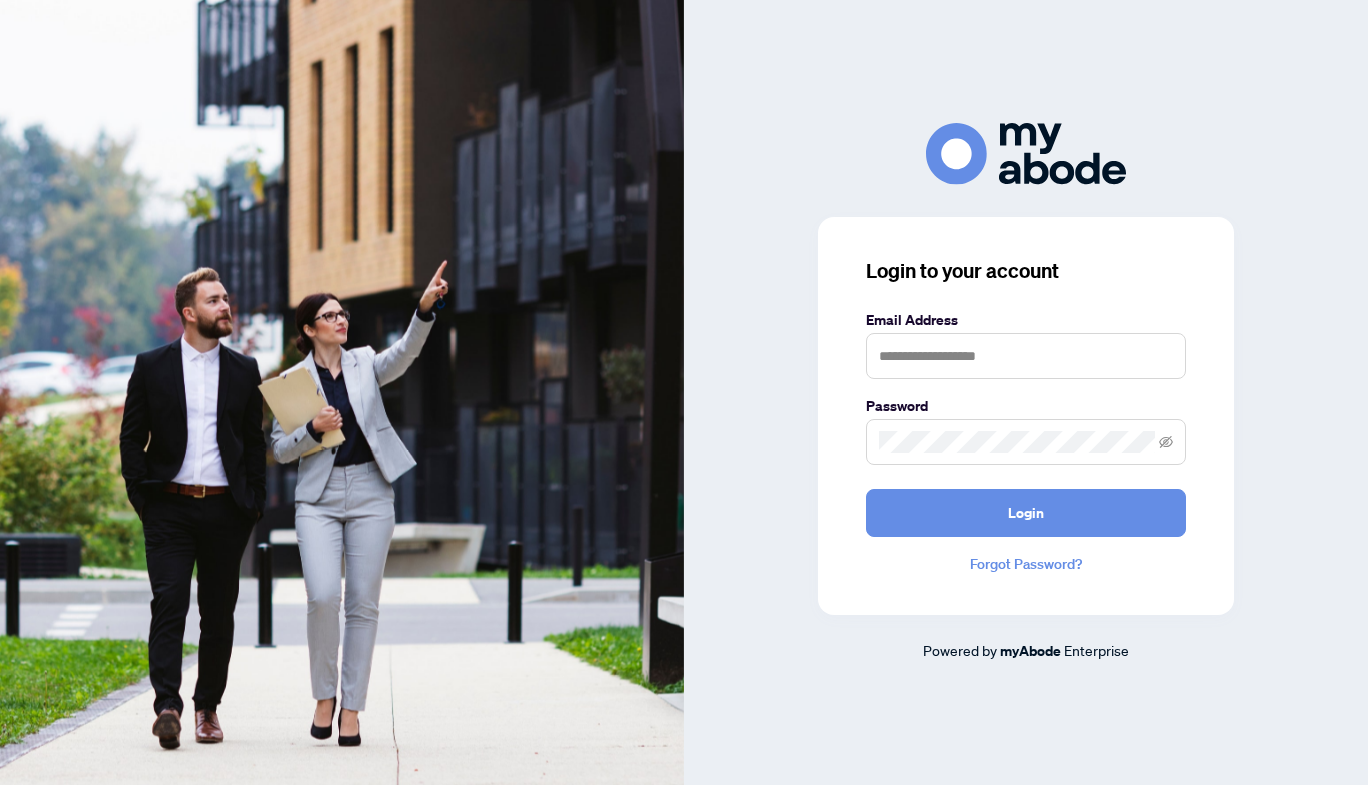 scroll, scrollTop: 0, scrollLeft: 0, axis: both 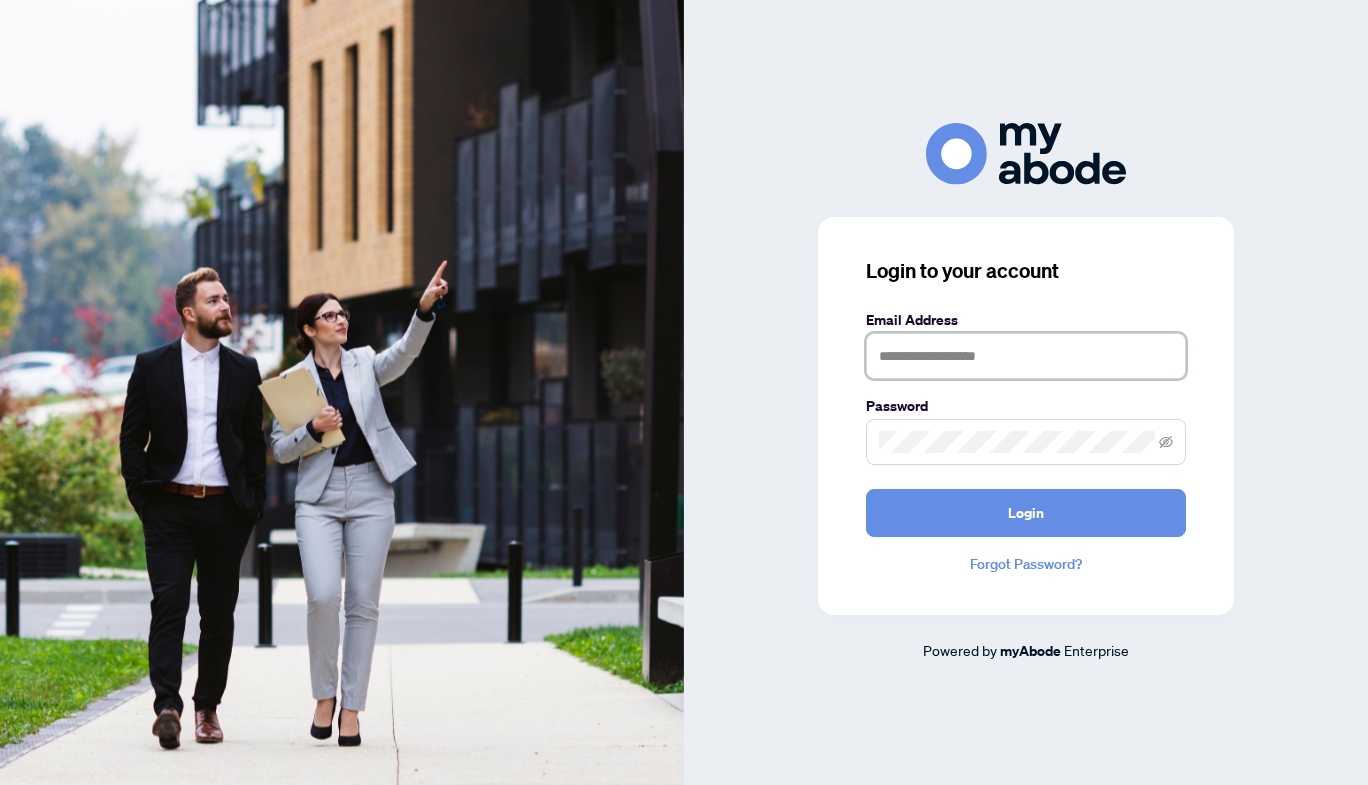 click at bounding box center [1026, 356] 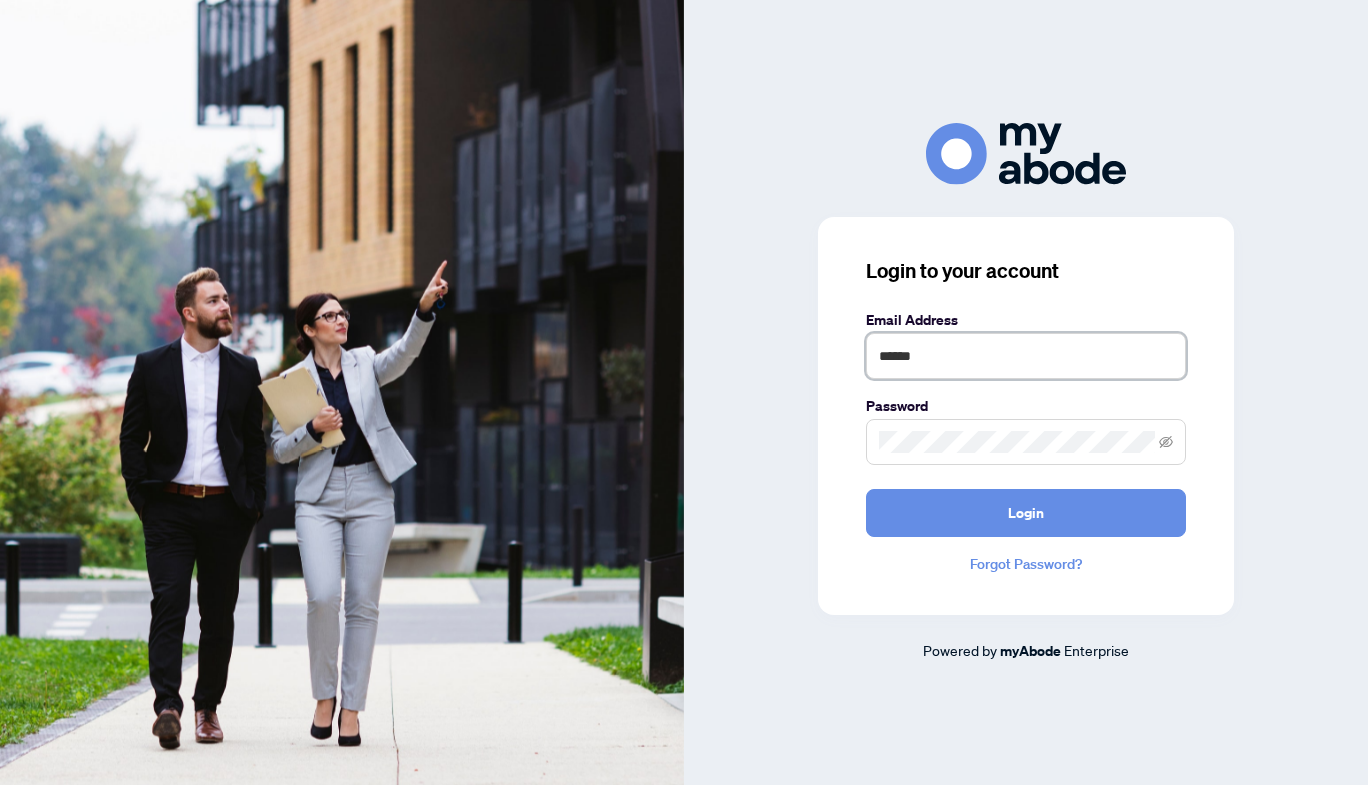 type on "**********" 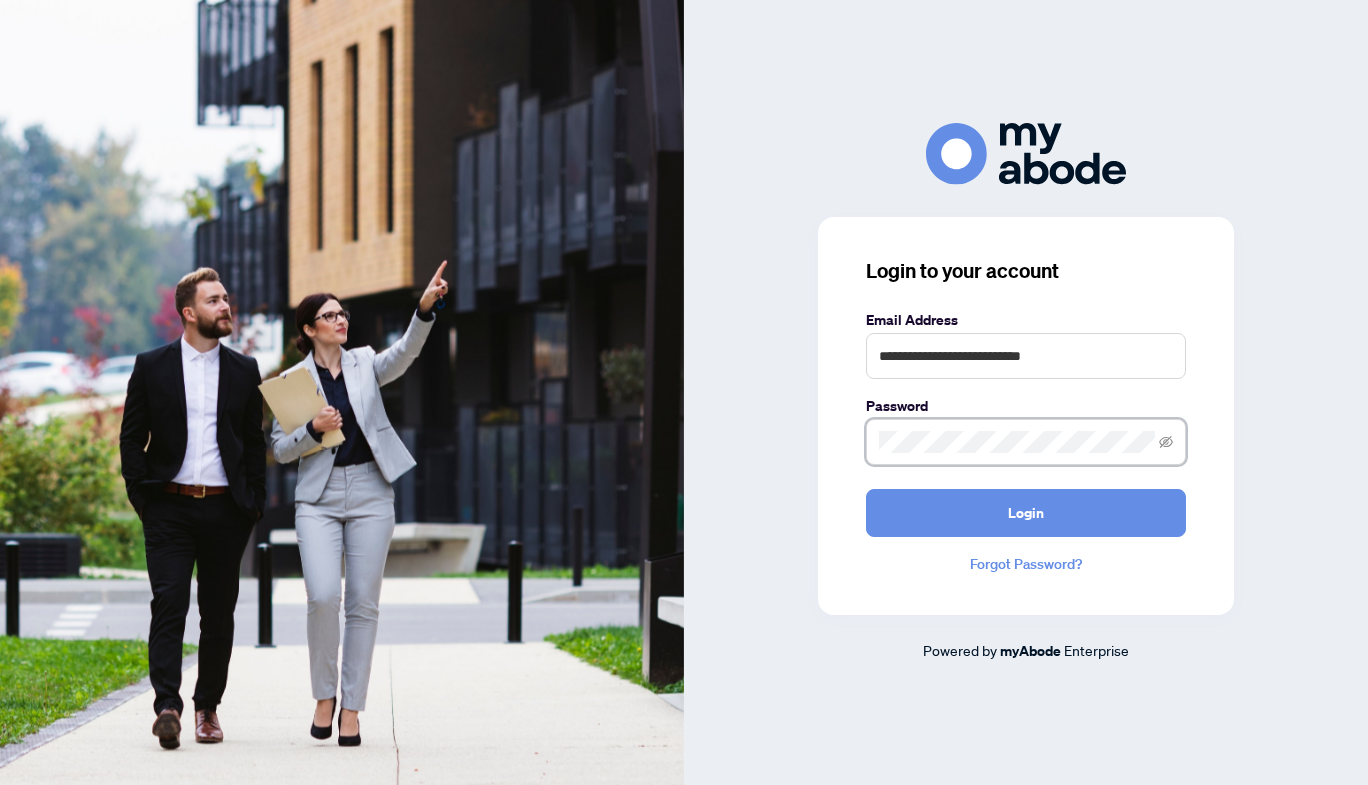 click on "Login" at bounding box center (1026, 513) 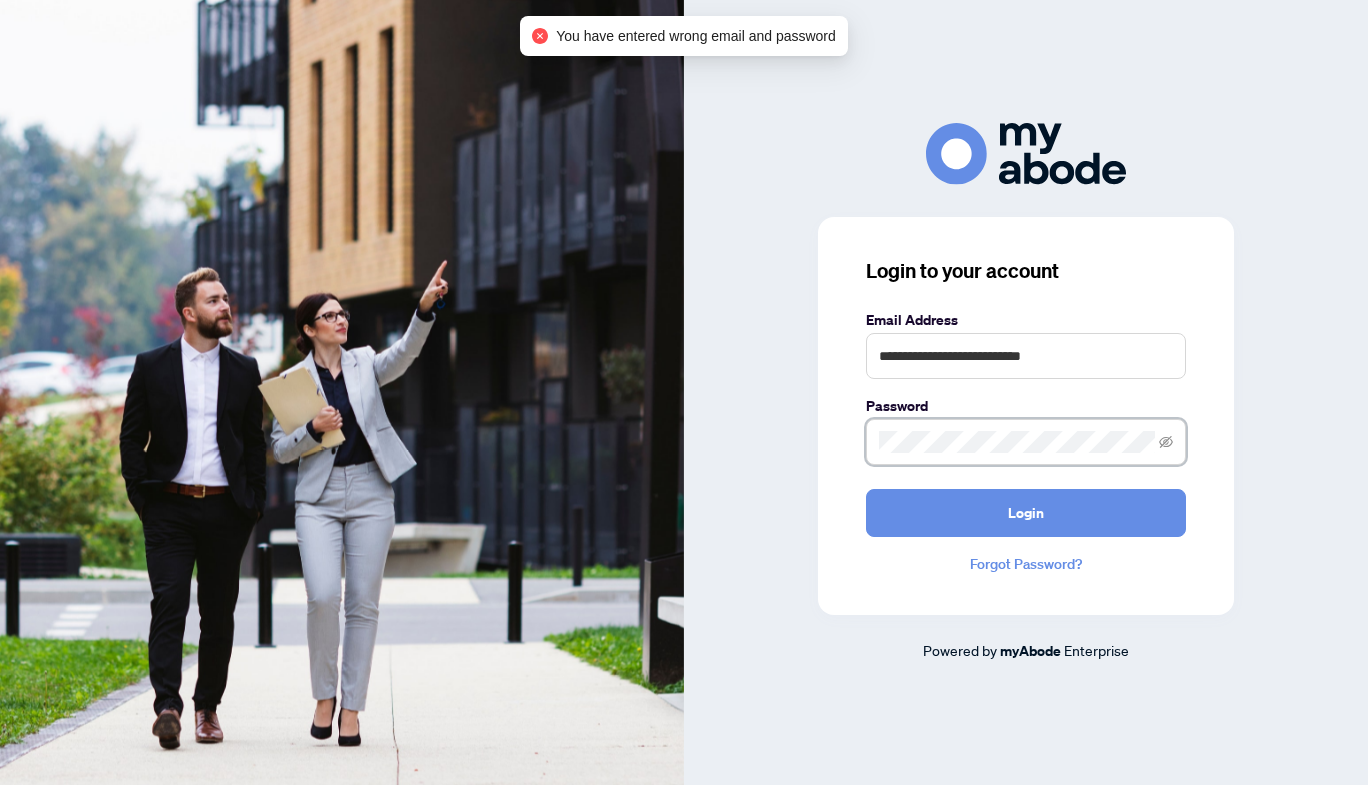 click on "Login" at bounding box center [1026, 513] 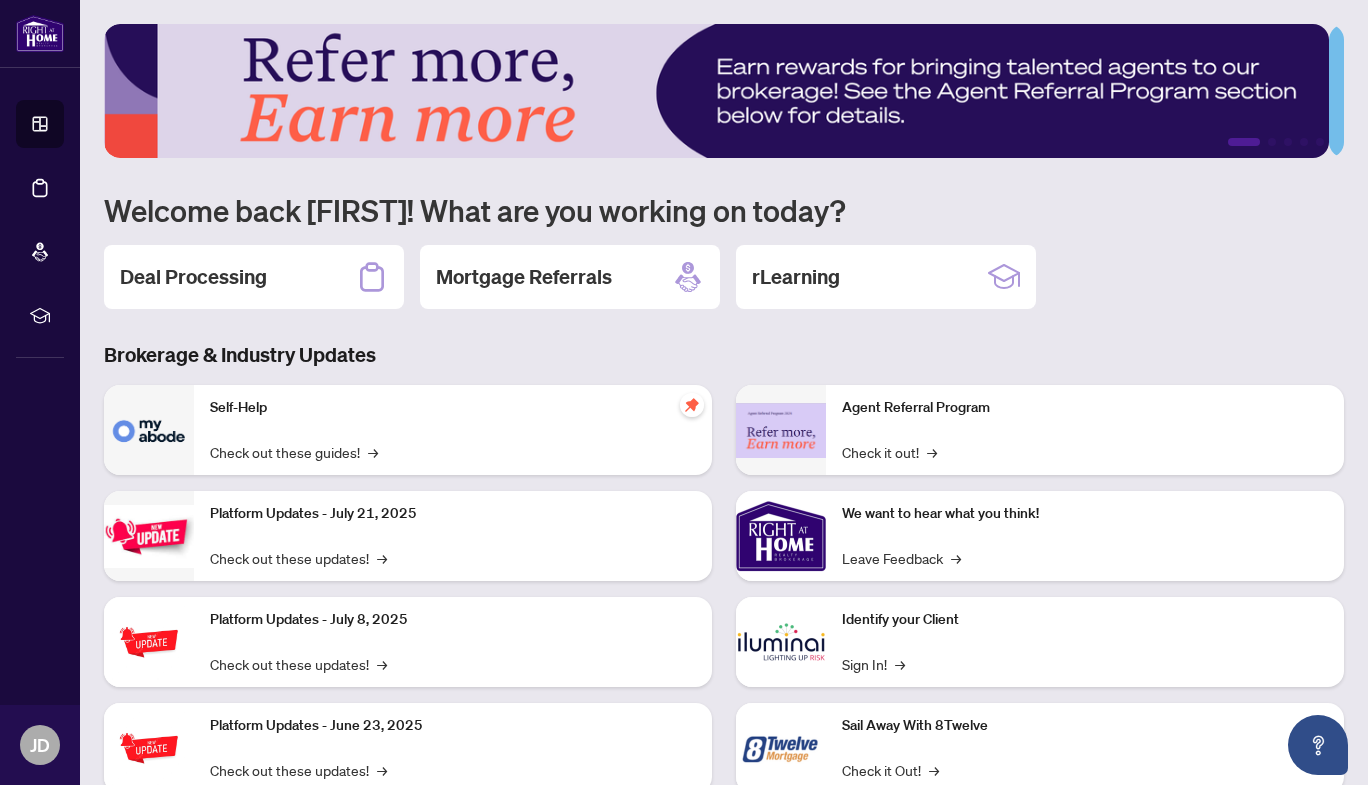 scroll, scrollTop: 0, scrollLeft: 0, axis: both 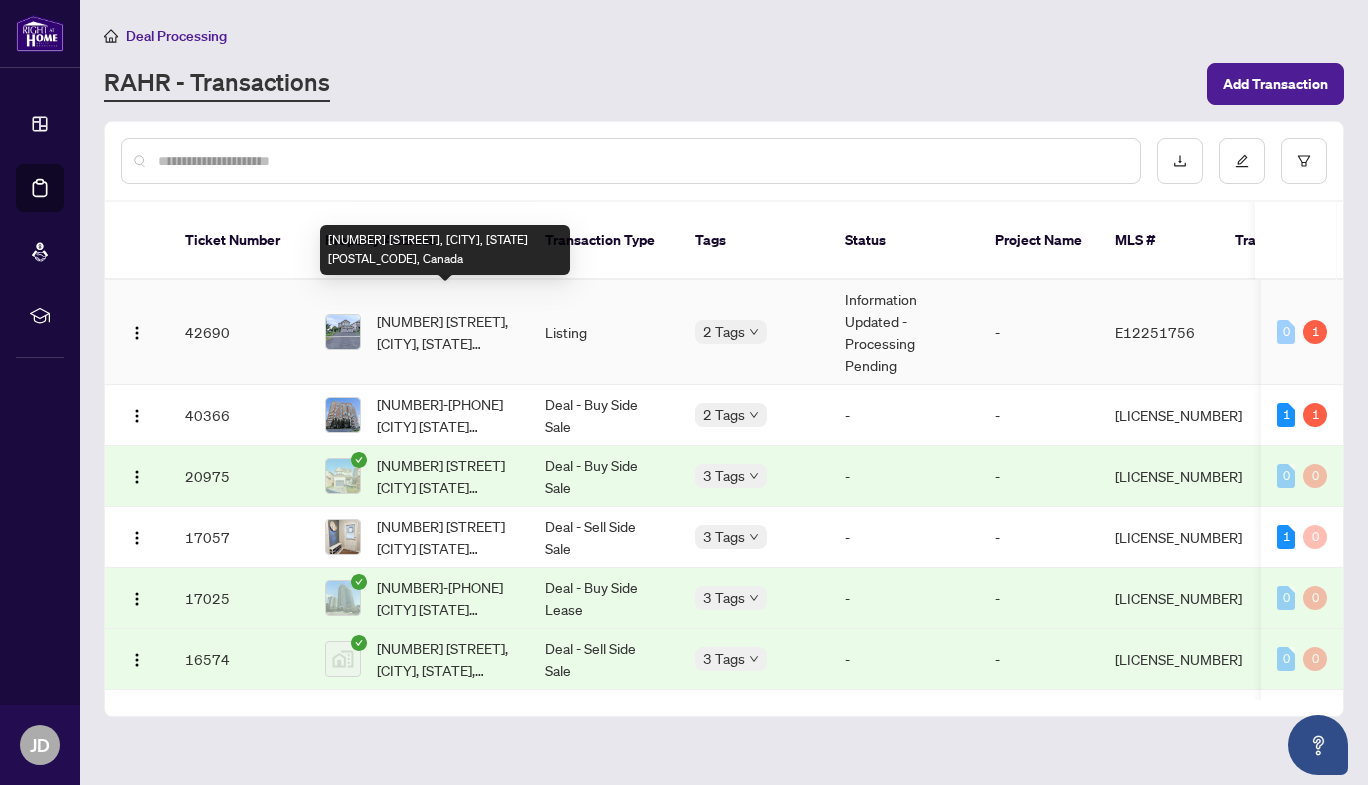 click on "[NUMBER] [STREET], [CITY], [STATE] [POSTAL_CODE], Canada" at bounding box center [445, 332] 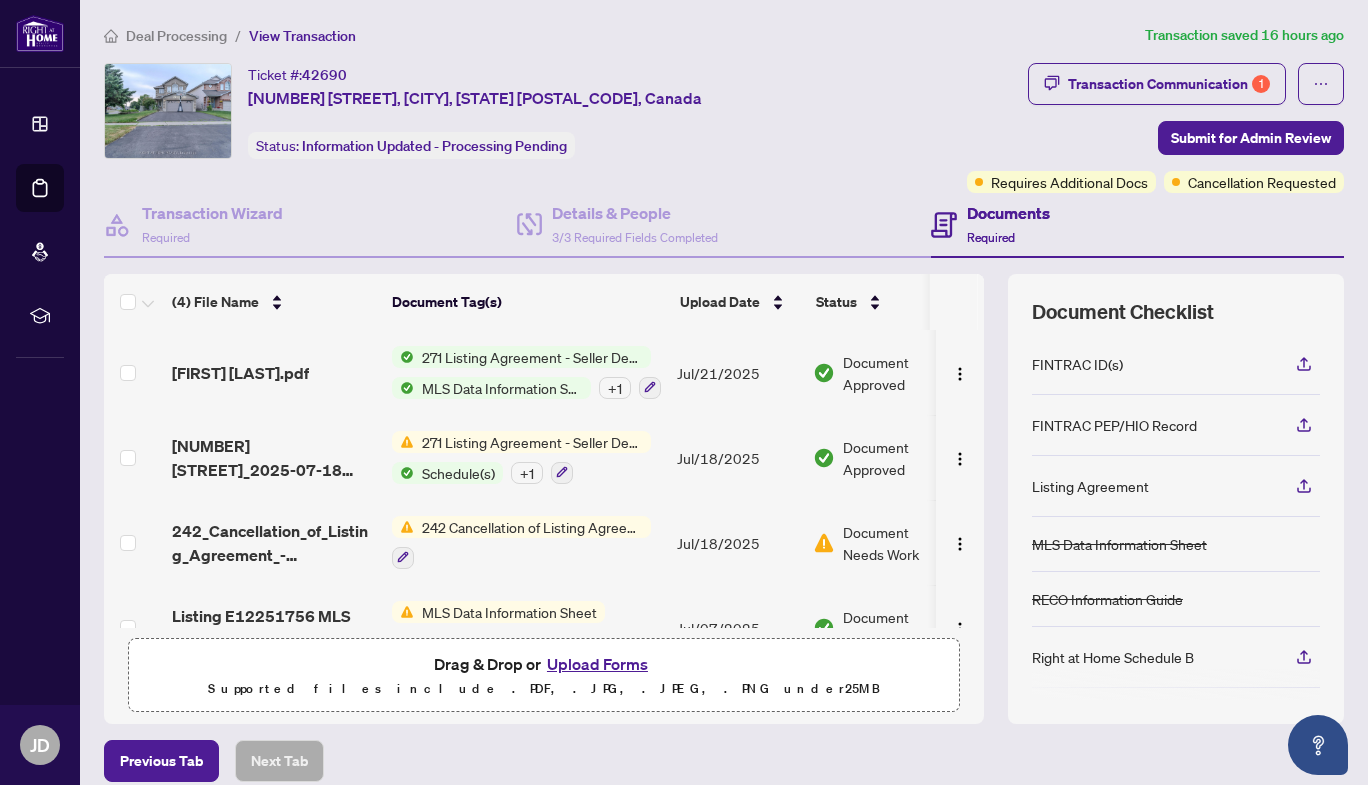 scroll, scrollTop: 0, scrollLeft: 39, axis: horizontal 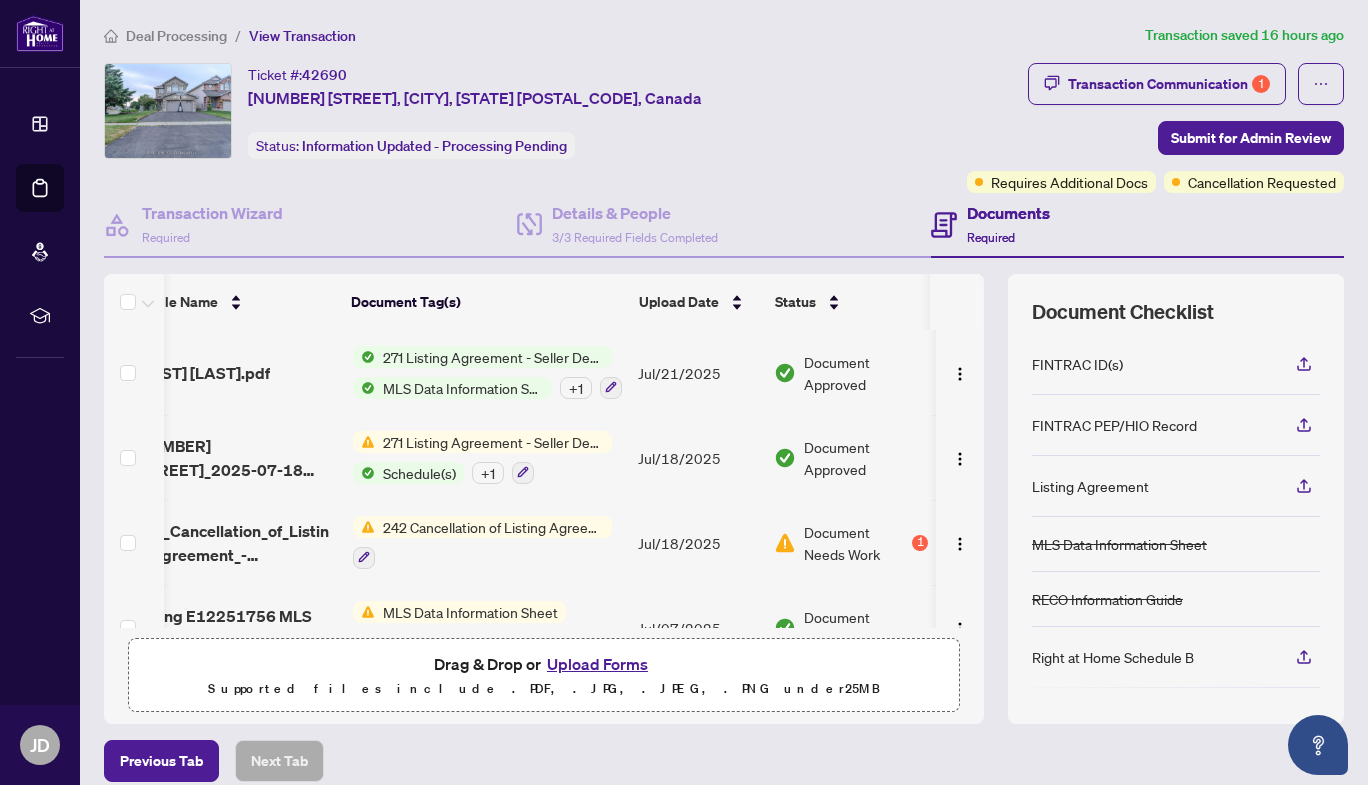 click on "[FIRST] [LAST].pdf" at bounding box center [235, 373] 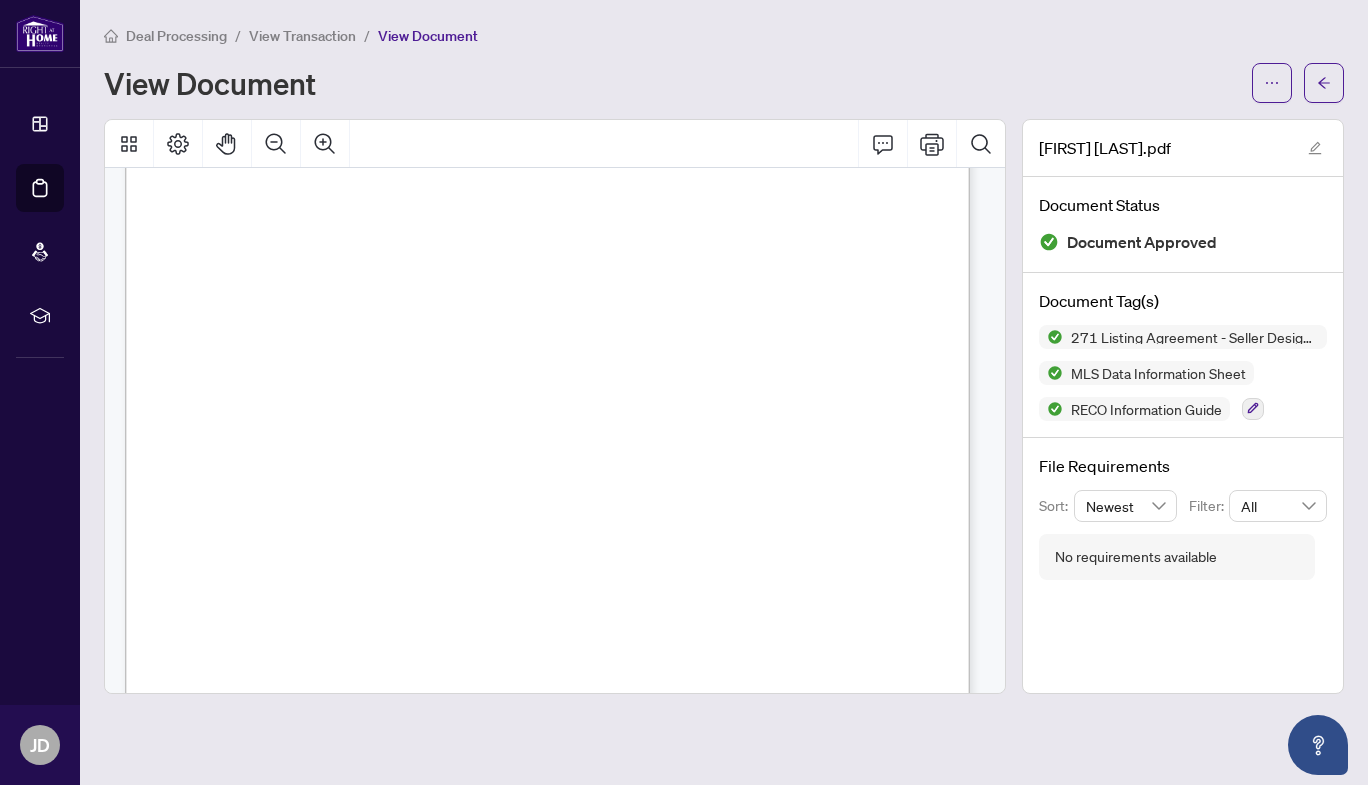 scroll, scrollTop: 1591, scrollLeft: 0, axis: vertical 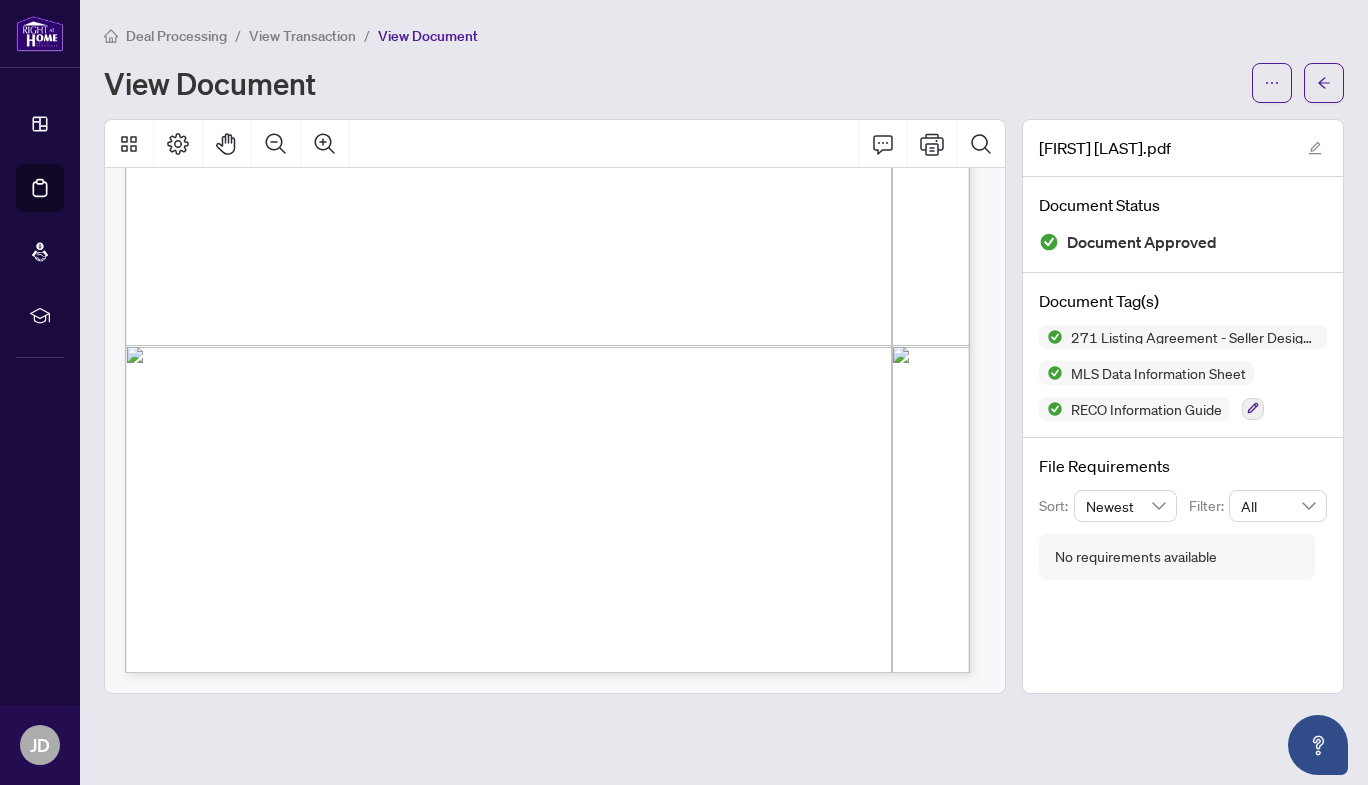 click on "View Document" at bounding box center [672, 83] 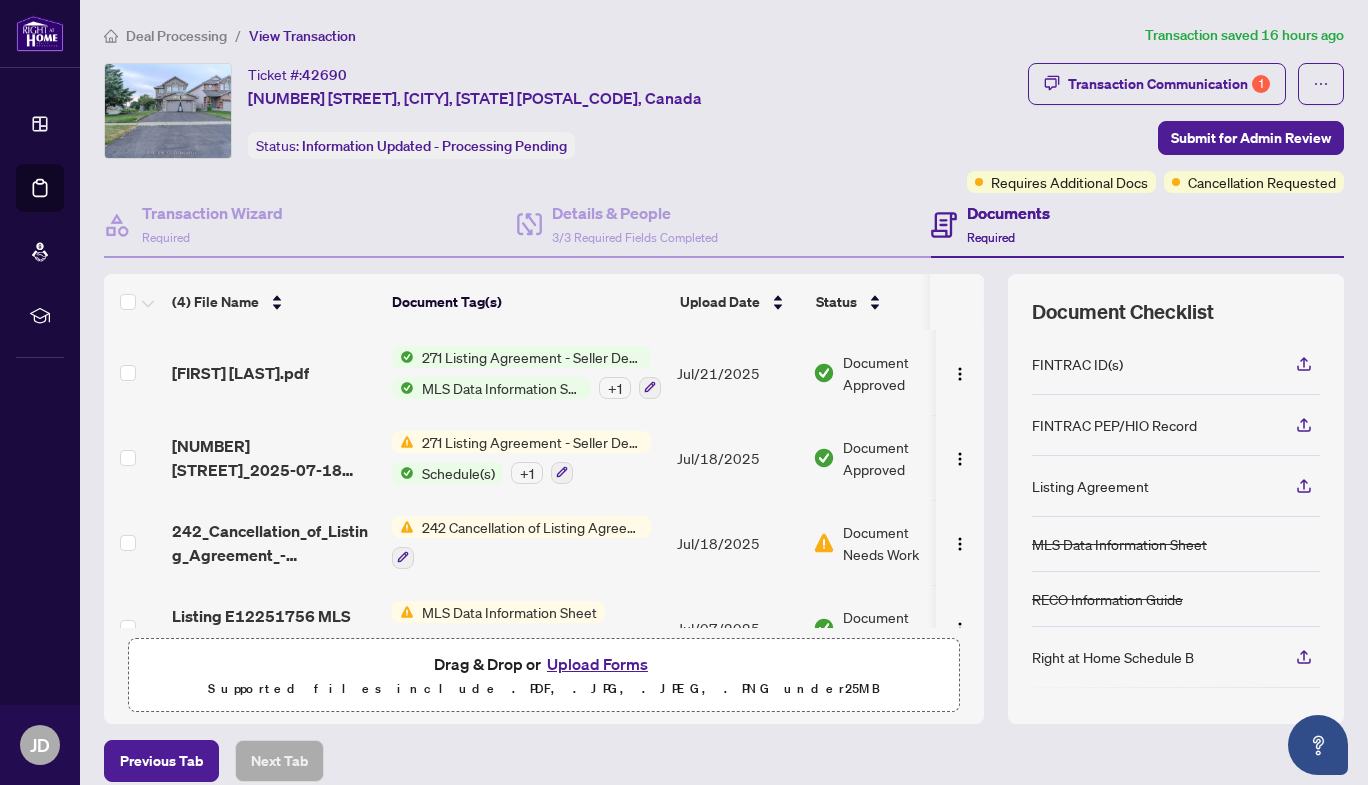 click on "242 Cancellation of Listing Agreement - Authority to Offer for Sale" at bounding box center [532, 527] 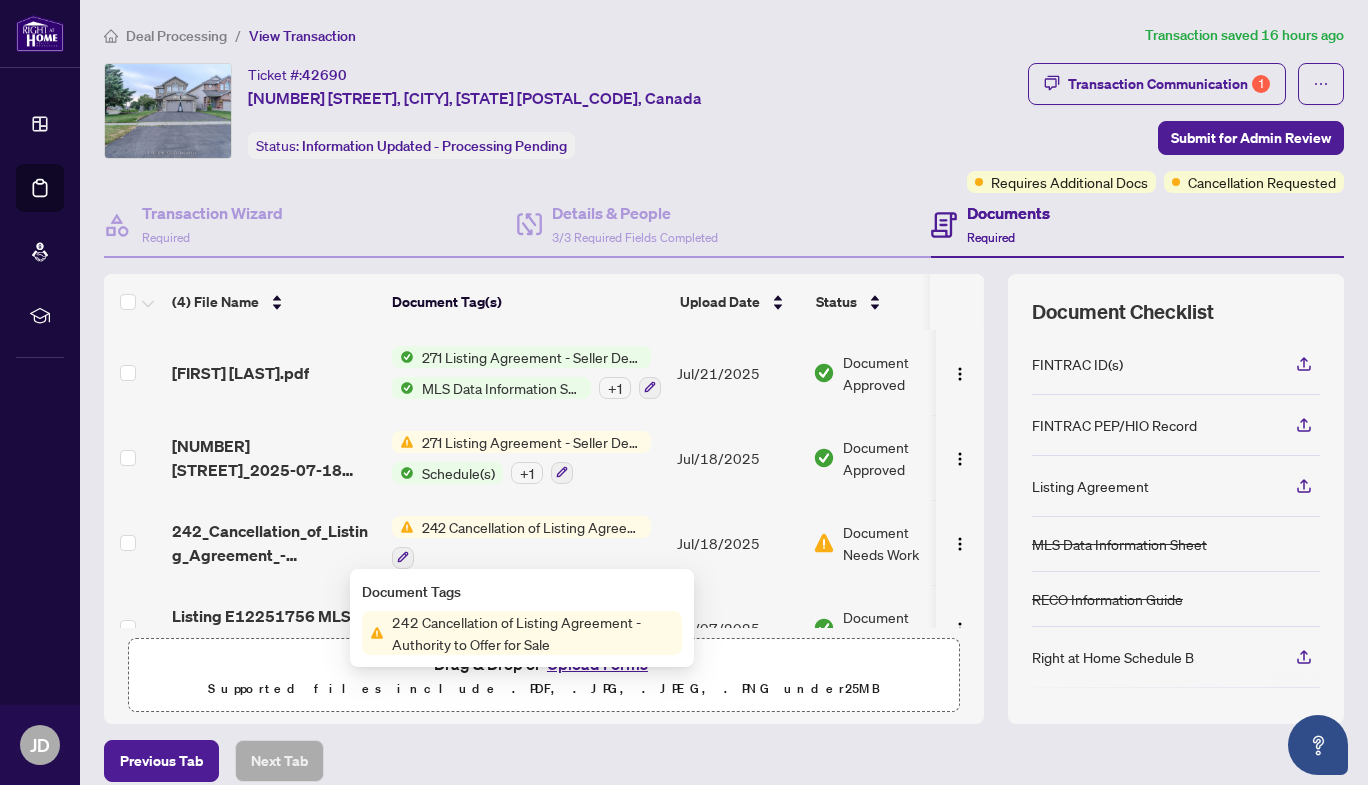 click on "242 Cancellation of Listing Agreement - Authority to Offer for Sale" at bounding box center [532, 527] 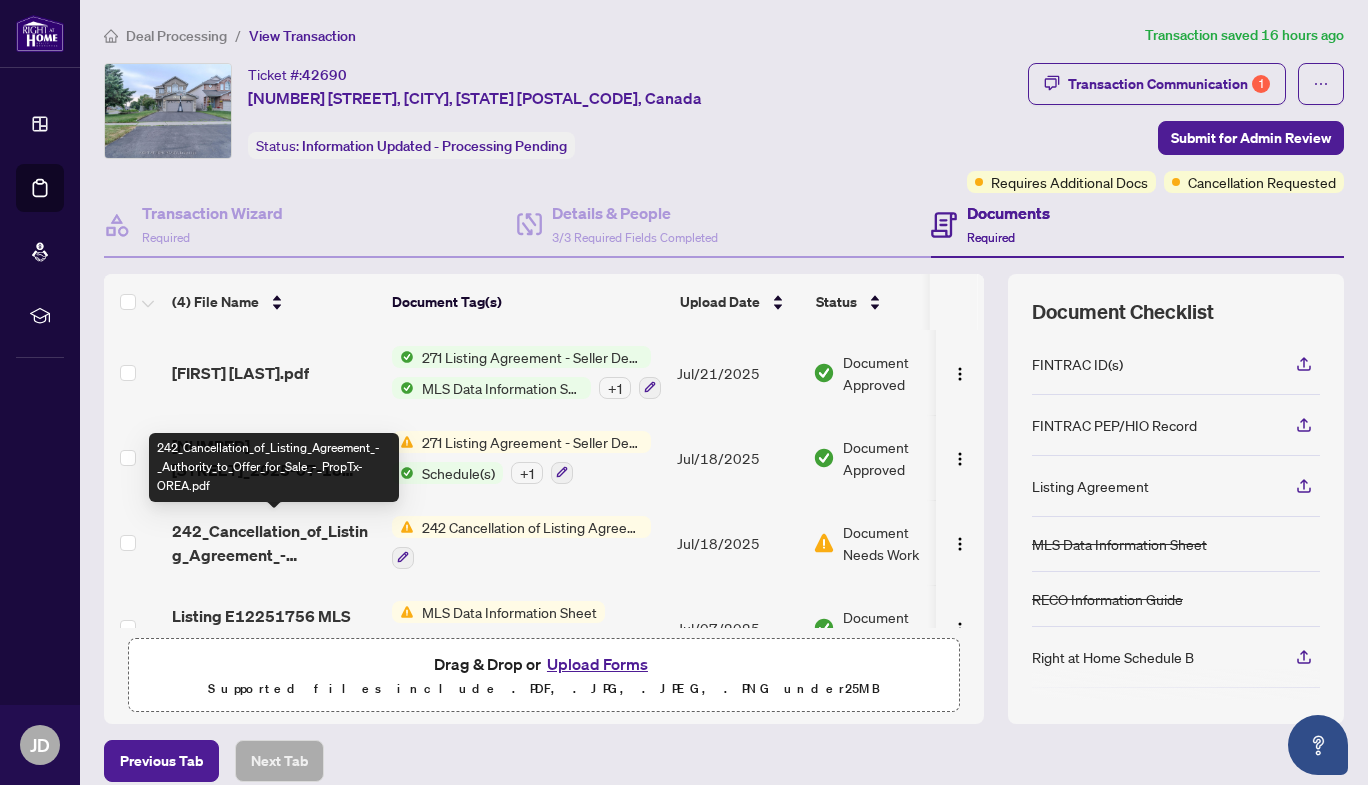 click on "242_Cancellation_of_Listing_Agreement_-_Authority_to_Offer_for_Sale_-_PropTx-OREA.pdf" at bounding box center (274, 543) 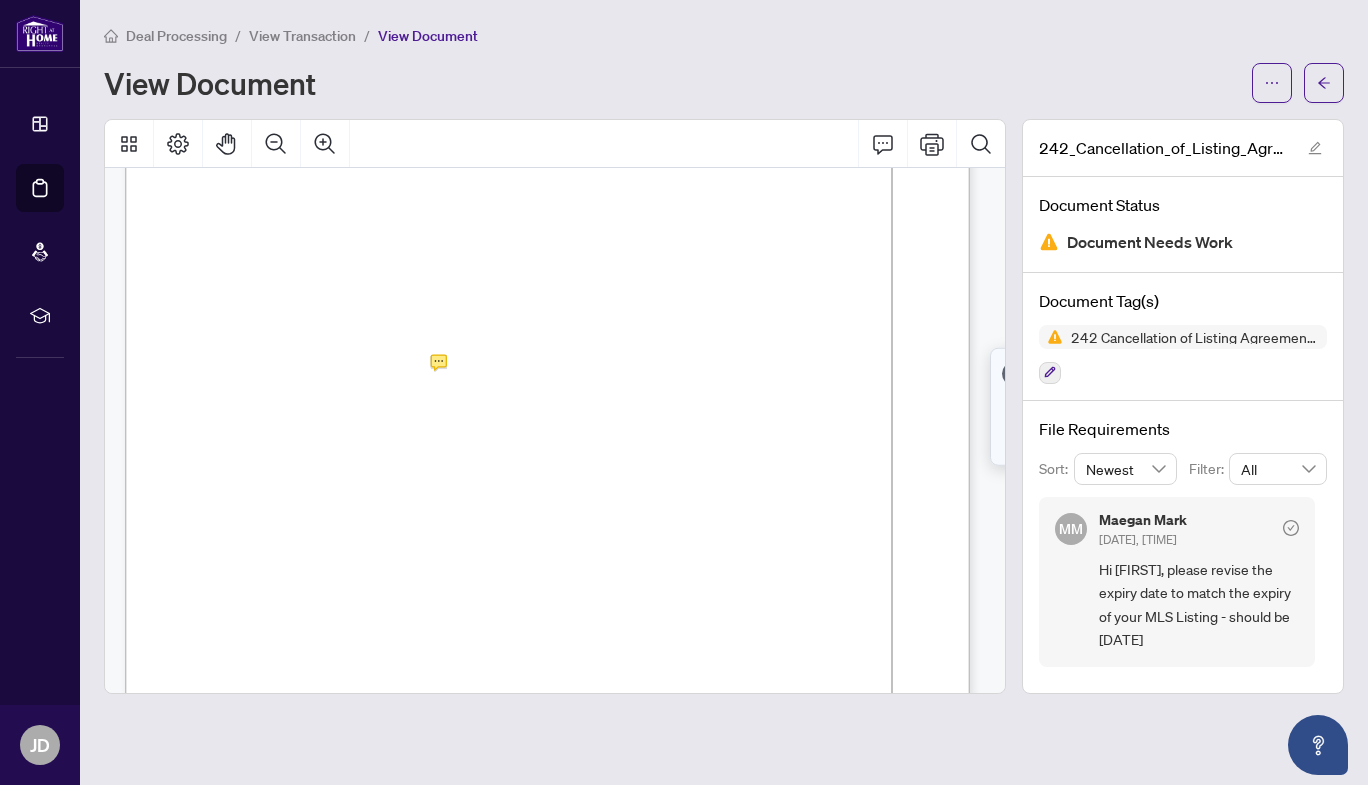 scroll, scrollTop: 151, scrollLeft: 0, axis: vertical 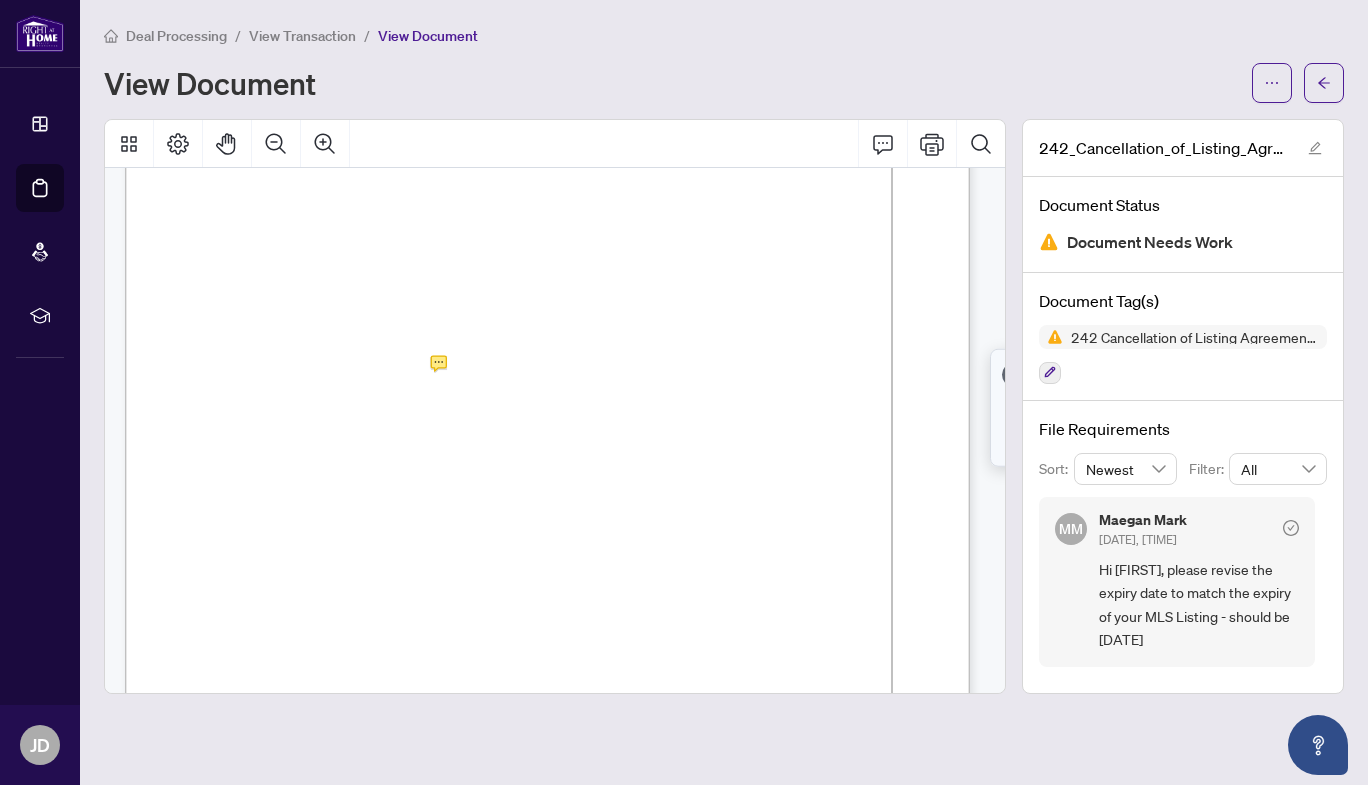 click 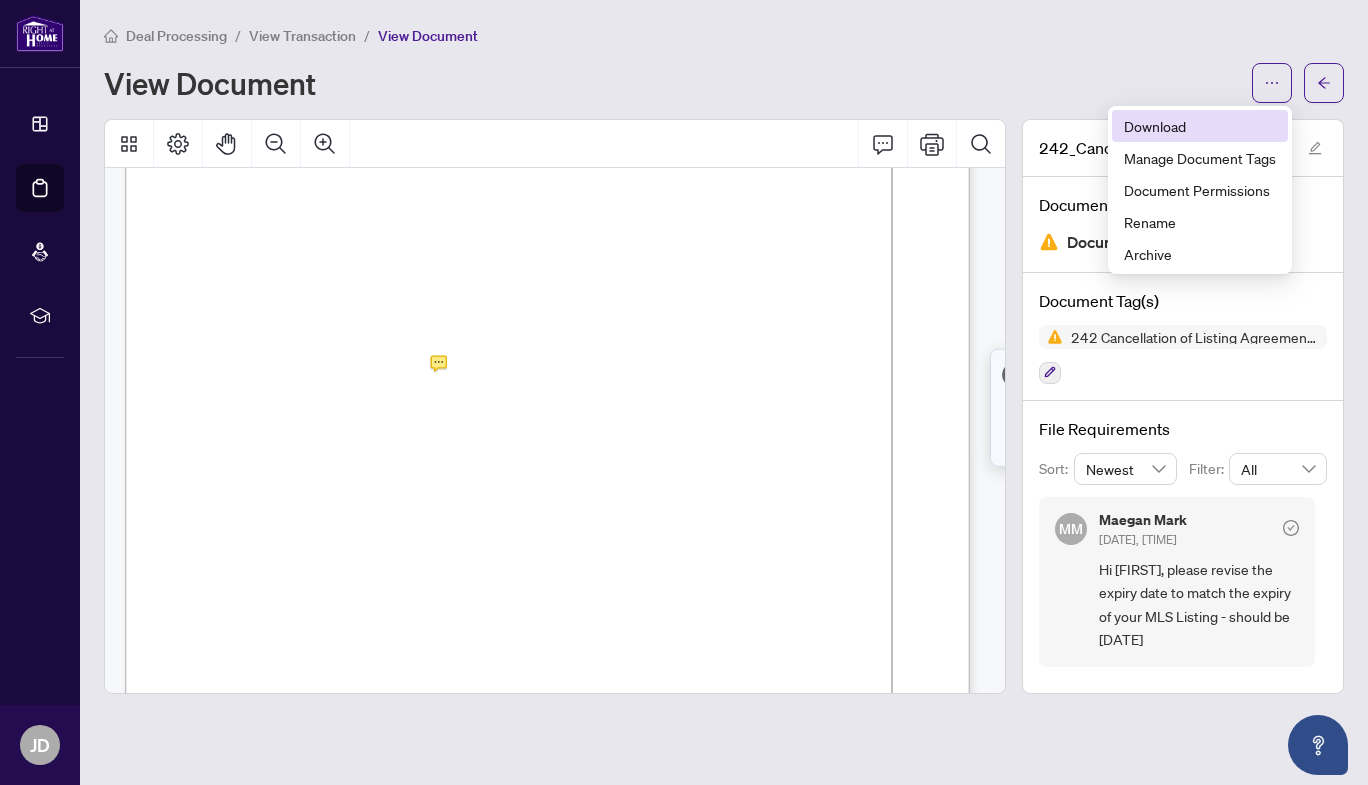 click on "Download" at bounding box center (1200, 126) 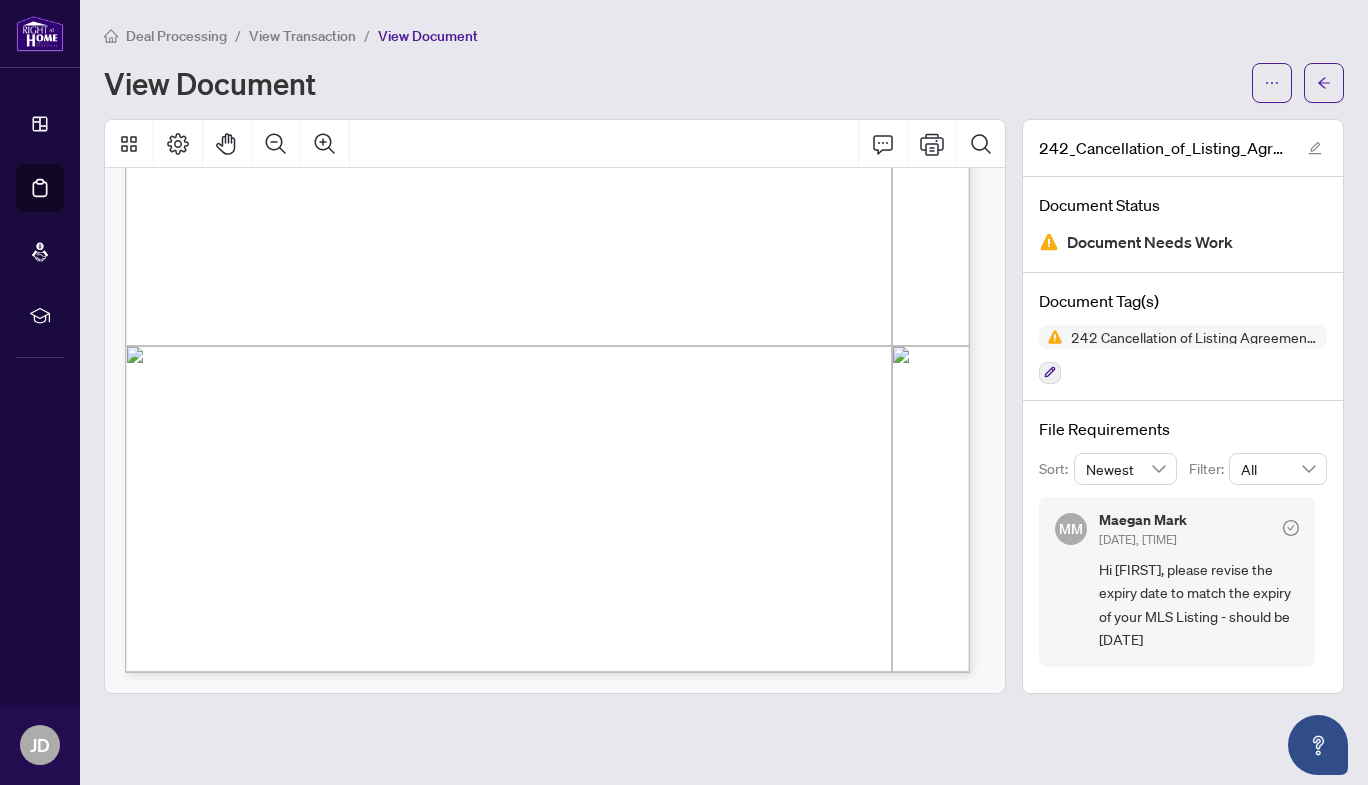 scroll, scrollTop: 0, scrollLeft: 0, axis: both 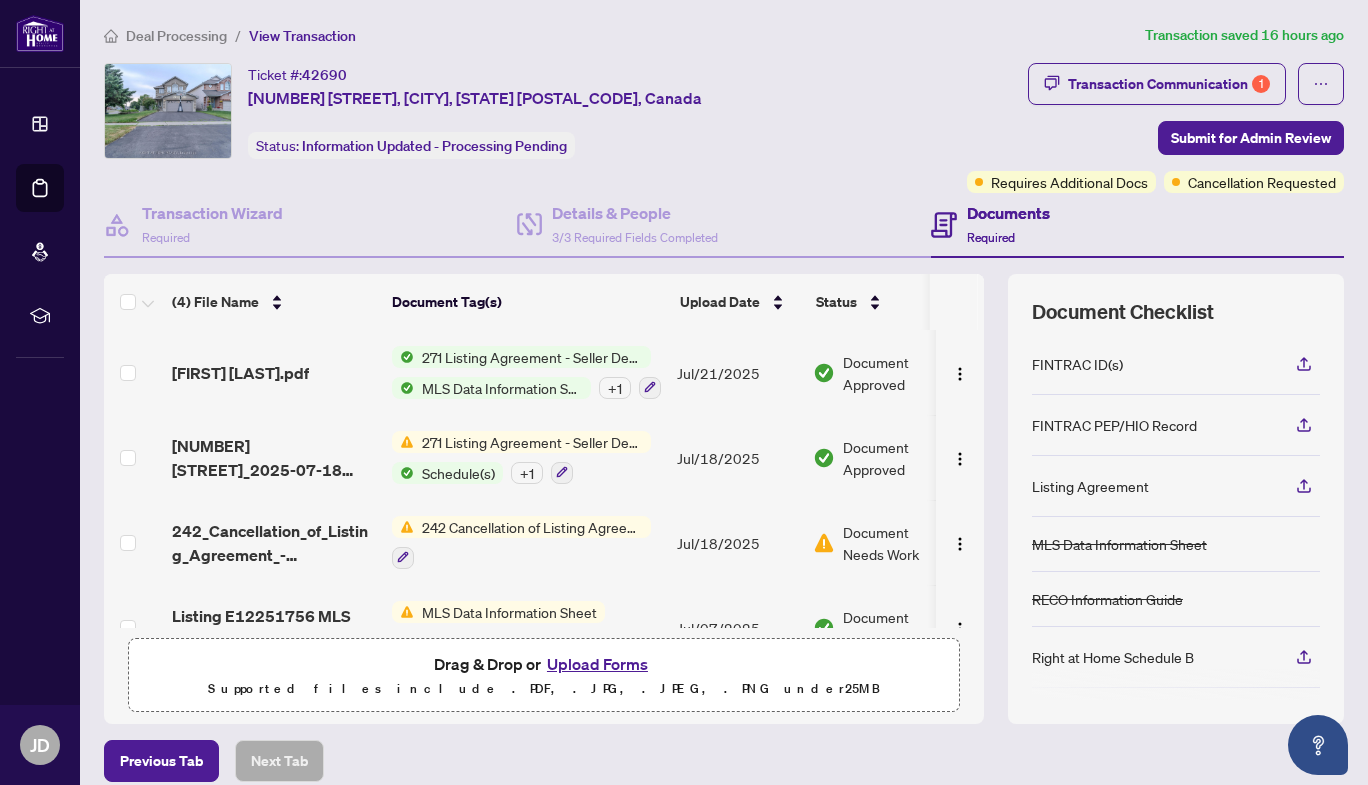 click on "271 Listing Agreement - Seller Designated Representation Agreement Authority
to Offer for Sale" at bounding box center (532, 357) 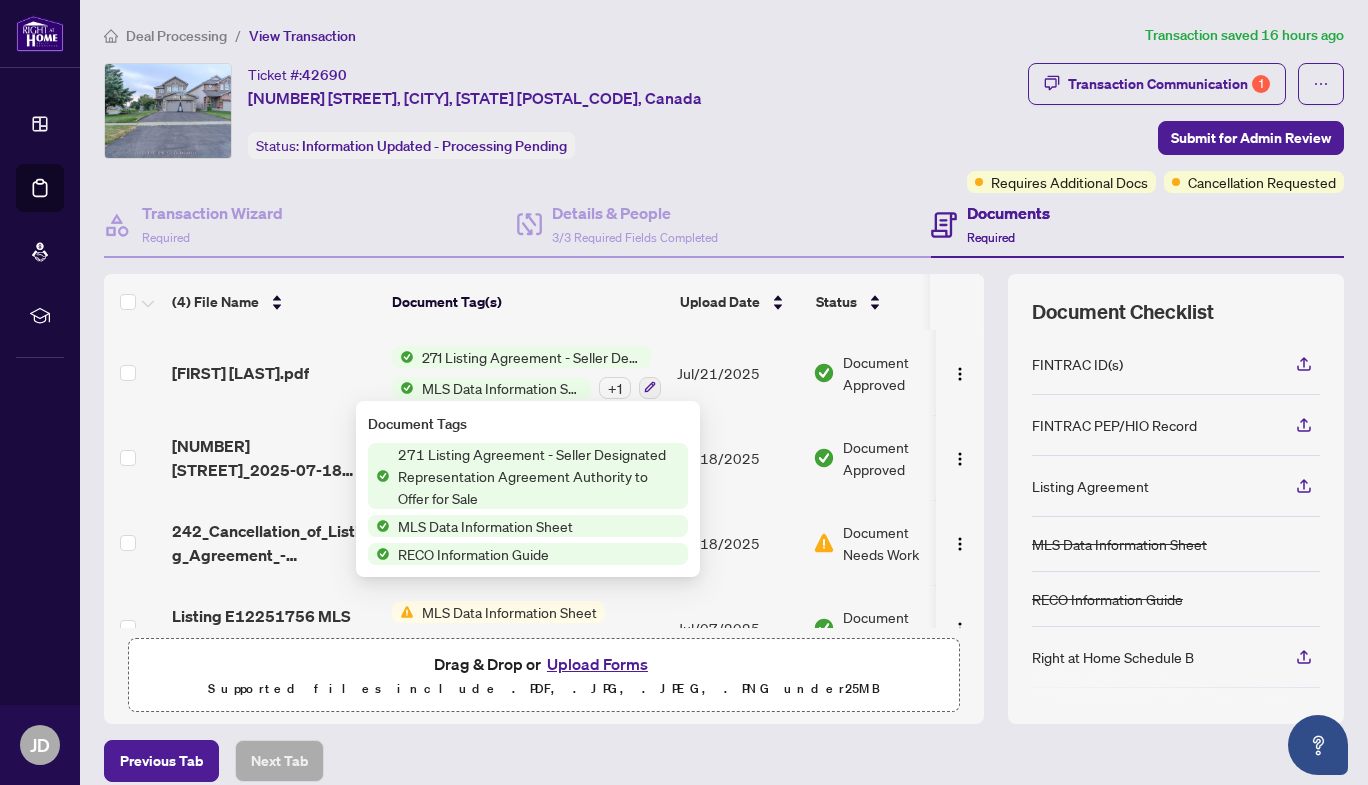 click on "[FIRST] [LAST].pdf" at bounding box center (240, 373) 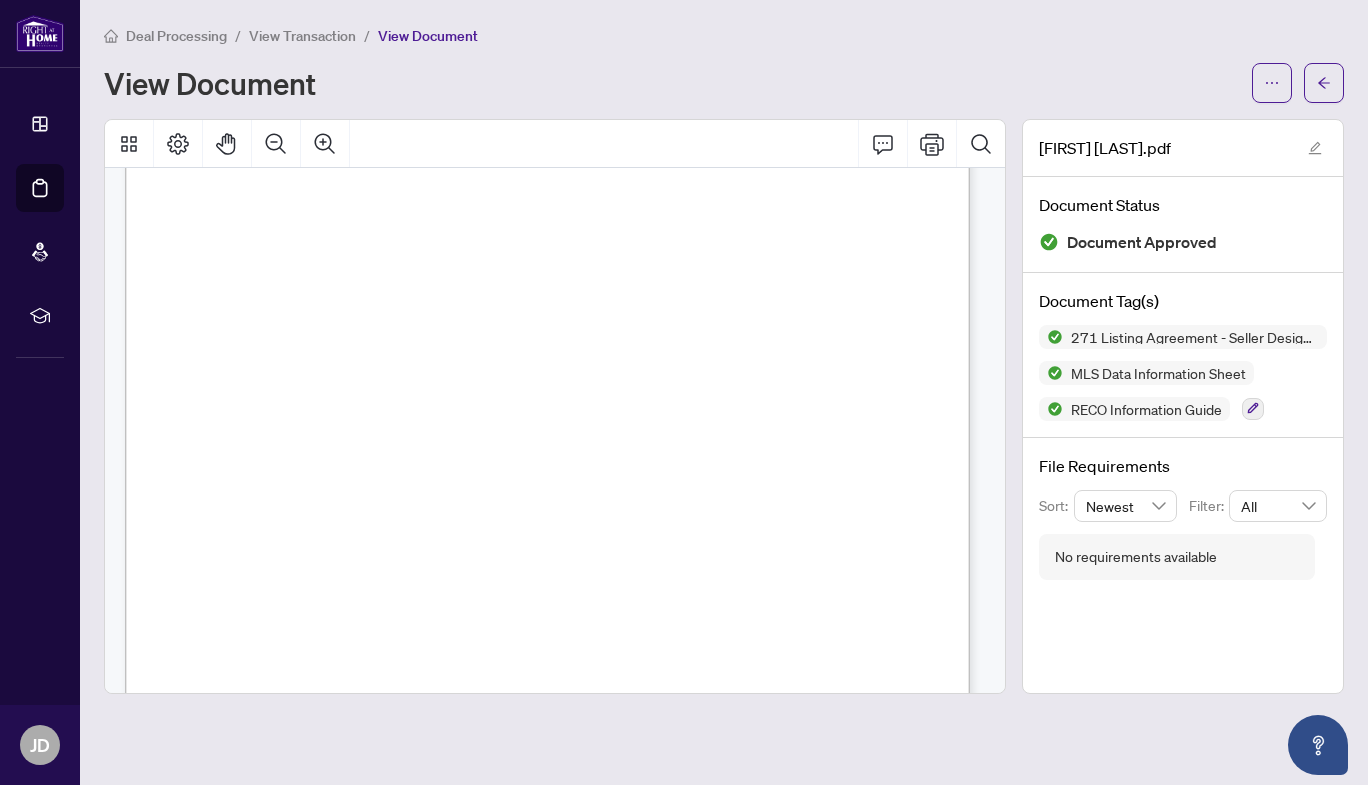 scroll, scrollTop: 1458, scrollLeft: 0, axis: vertical 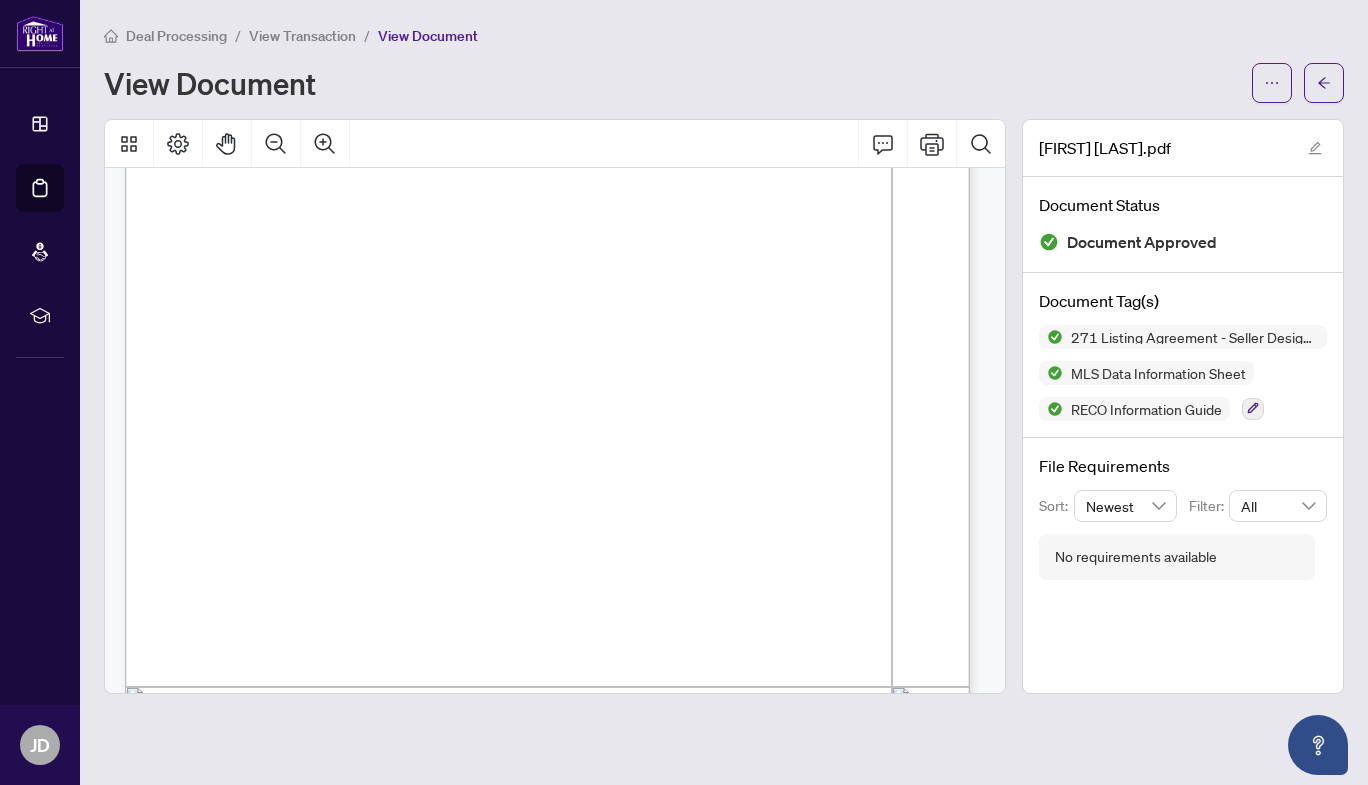 click on "Form 271  Revised 2025  Page 1 of 4
The trademarks REALTOR®, REALTORS®, MLS®, Multiple Listing Services® and associated logos are owned or controlled by  The Canadian Real Estate Association (CREA) and identify the real estate professionals who are members of CREA and the  quality of services they provide. Used under license.
© 2025, Ontario Real Estate Association (“OREA”). All rights reserved. This form was developed by OREA for the use and reproduction  by its members and licensees only. Any other use or reproduction is prohibited except with prior written consent of OREA. Do not alter  when printing or reproducing the standard pre-set portion. OREA bears no liability for your use of this form.
Listing Agreement
Seller Designated Representation Agreement
Authority to Offer for Sale  Form 271
for use in the Province of Ontario
This is a Multiple Listing Service® Agreement  OR  Exclusive Listing Agreement
(Seller’s Initials)  (Seller’s Initials)  BETWEEN:
BROKERAGE:  SELLER:  sets" at bounding box center [708, 675] 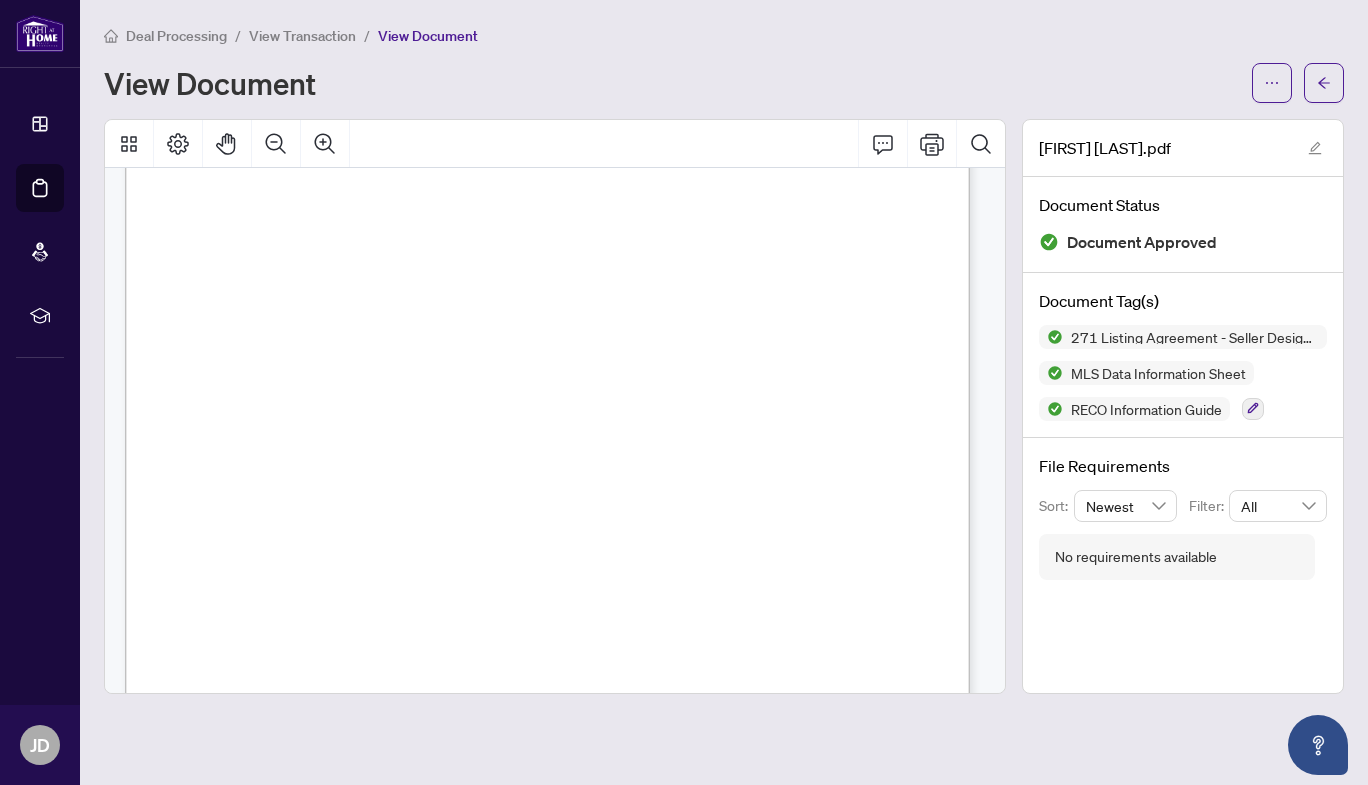 scroll, scrollTop: 1033, scrollLeft: 0, axis: vertical 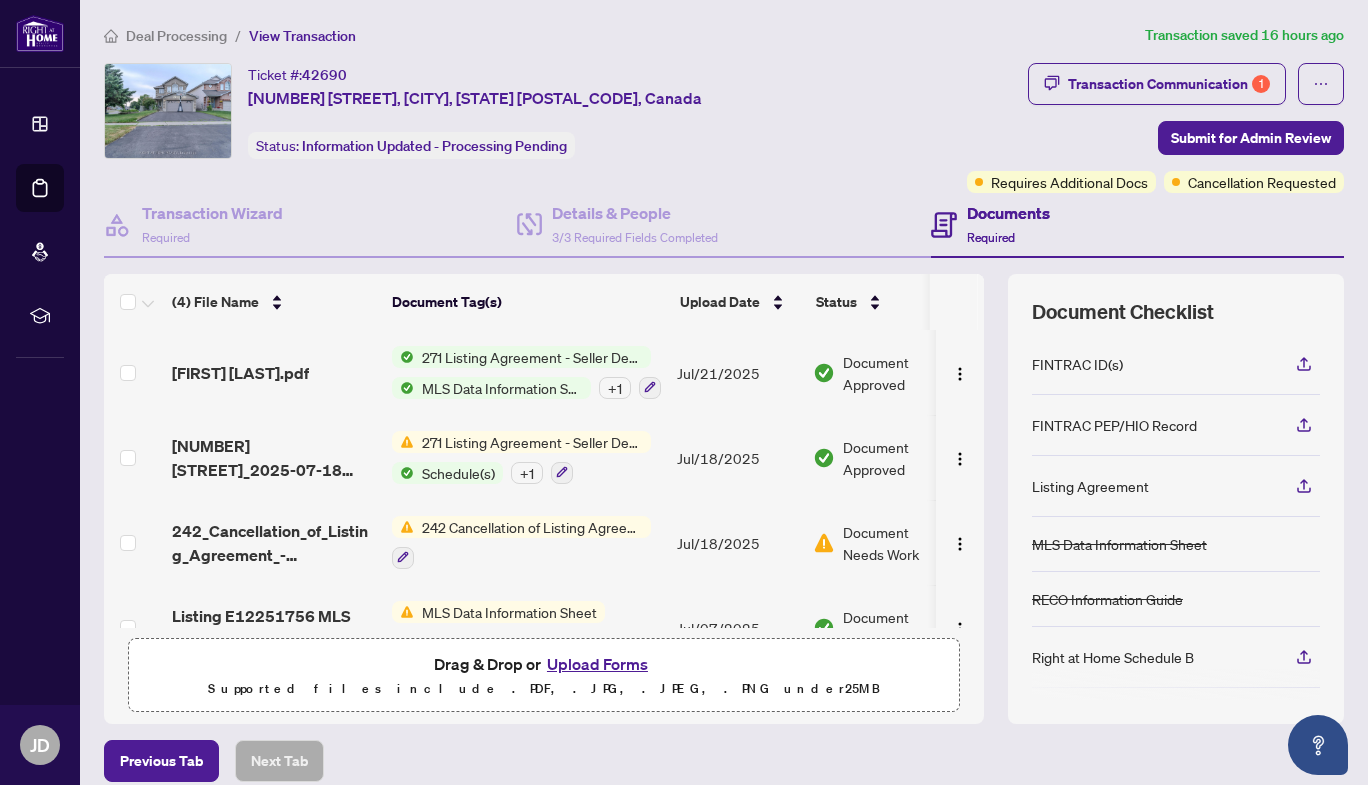 click on "242 Cancellation of Listing Agreement - Authority to Offer for Sale" at bounding box center [532, 527] 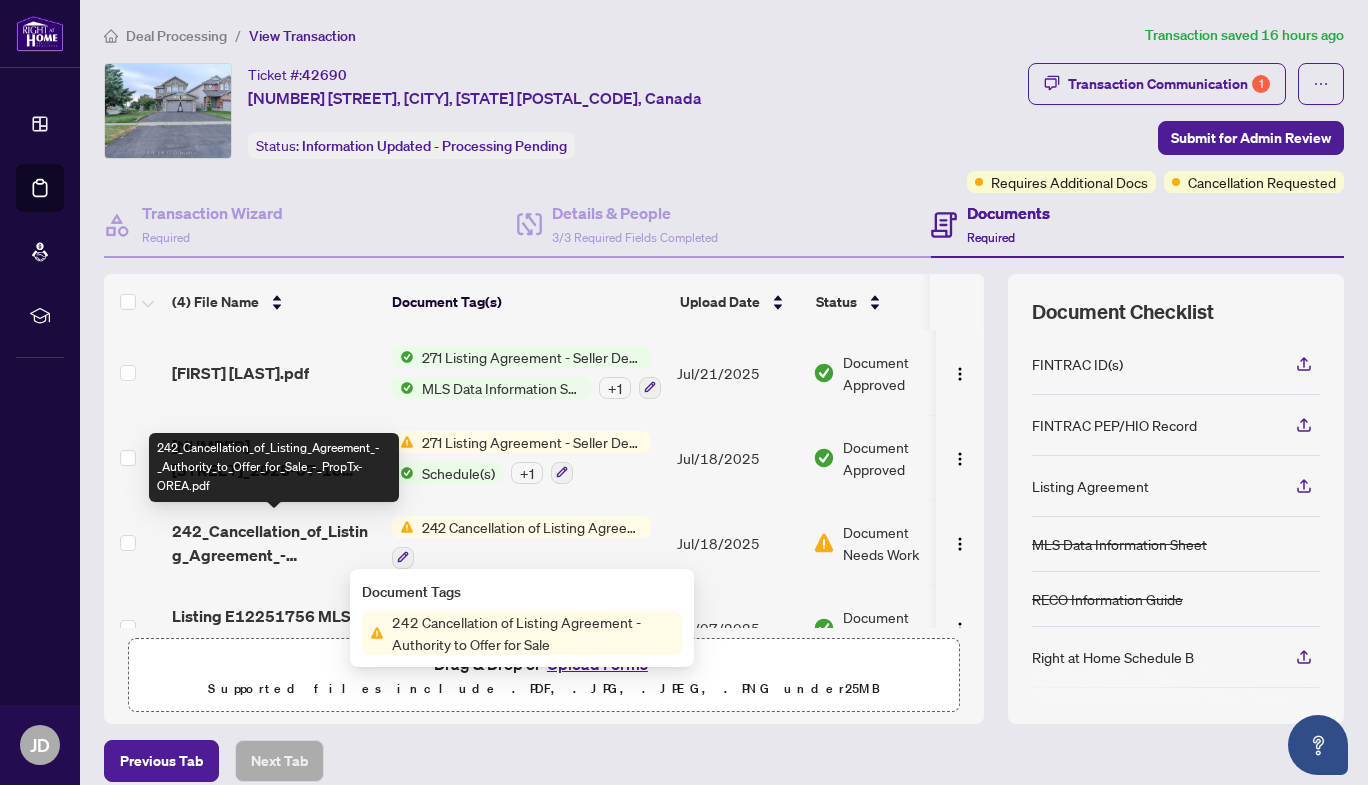 click on "242_Cancellation_of_Listing_Agreement_-_Authority_to_Offer_for_Sale_-_PropTx-OREA.pdf" at bounding box center [274, 543] 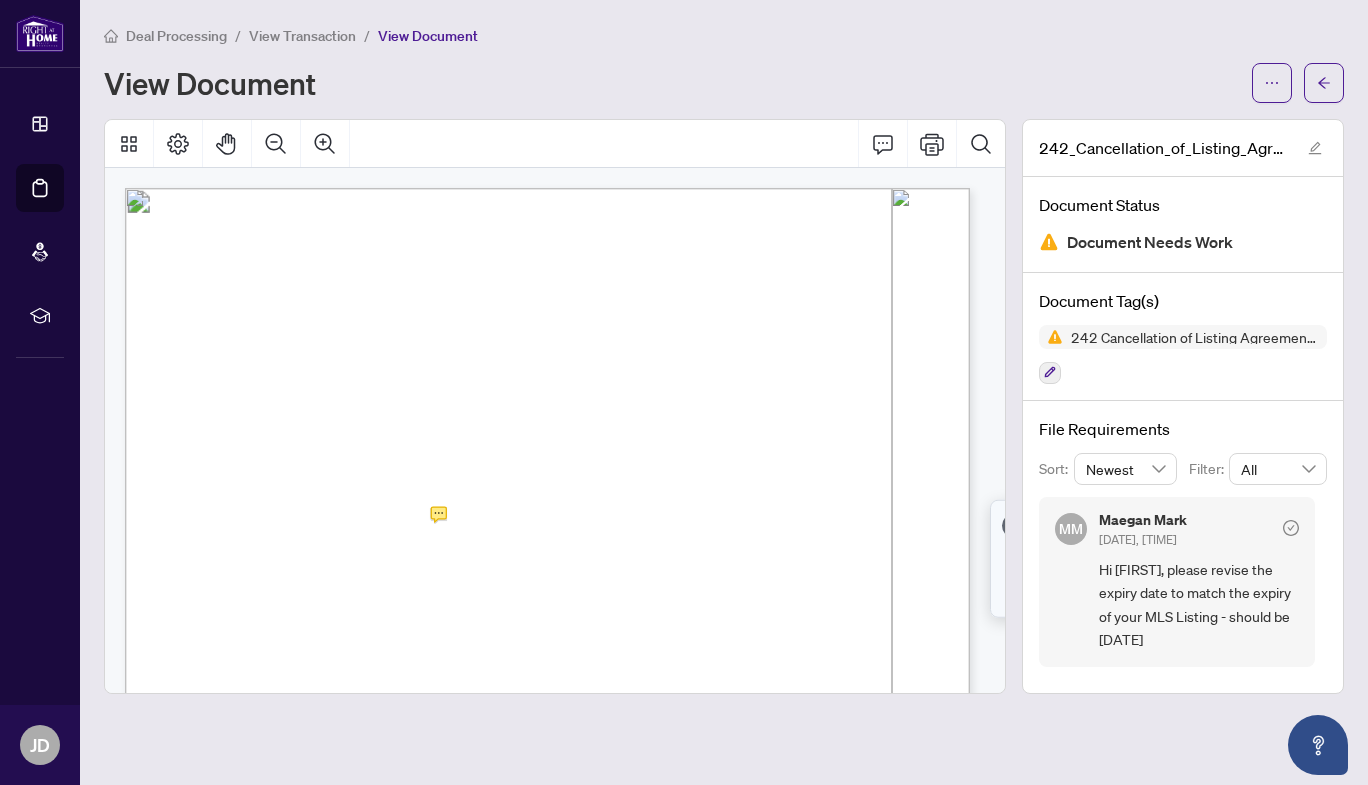 click at bounding box center [1324, 83] 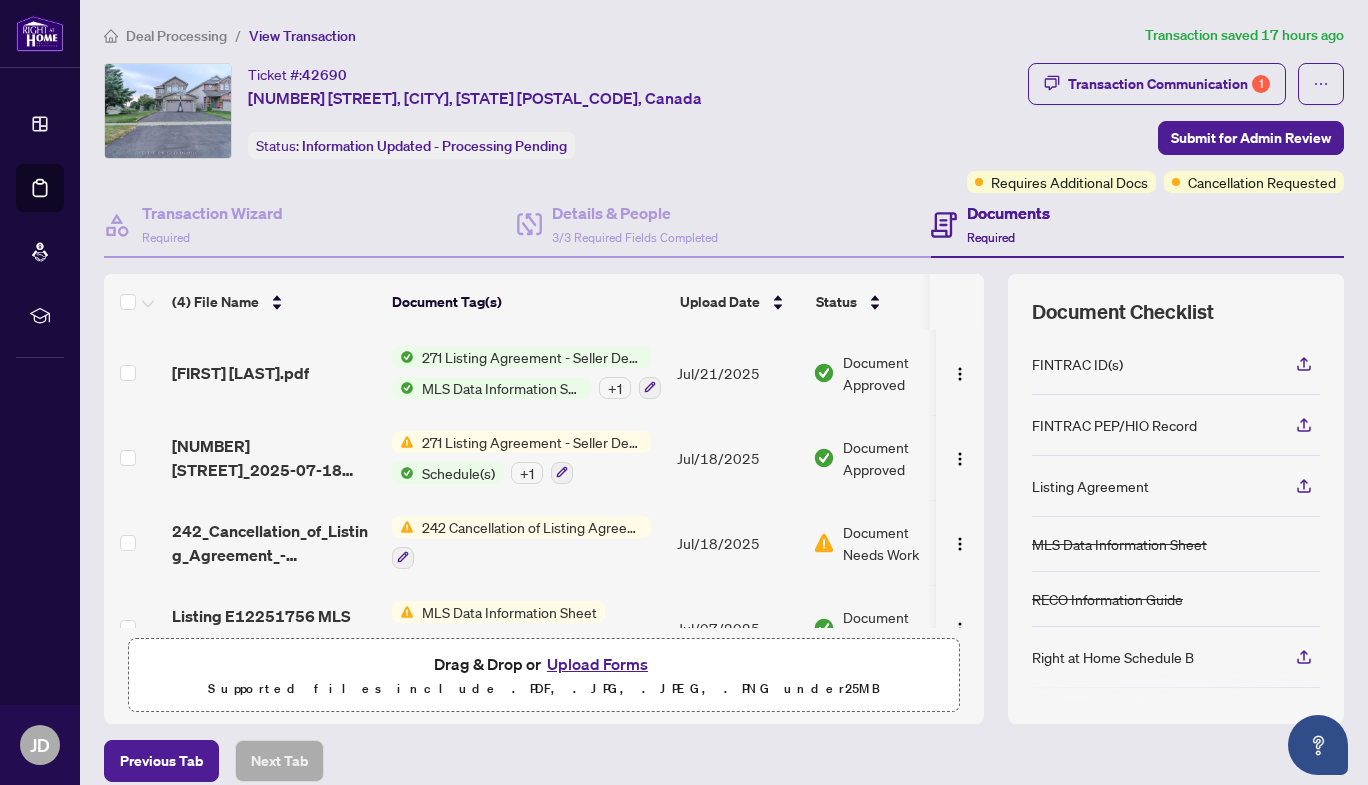 click on "Upload Forms" at bounding box center [597, 664] 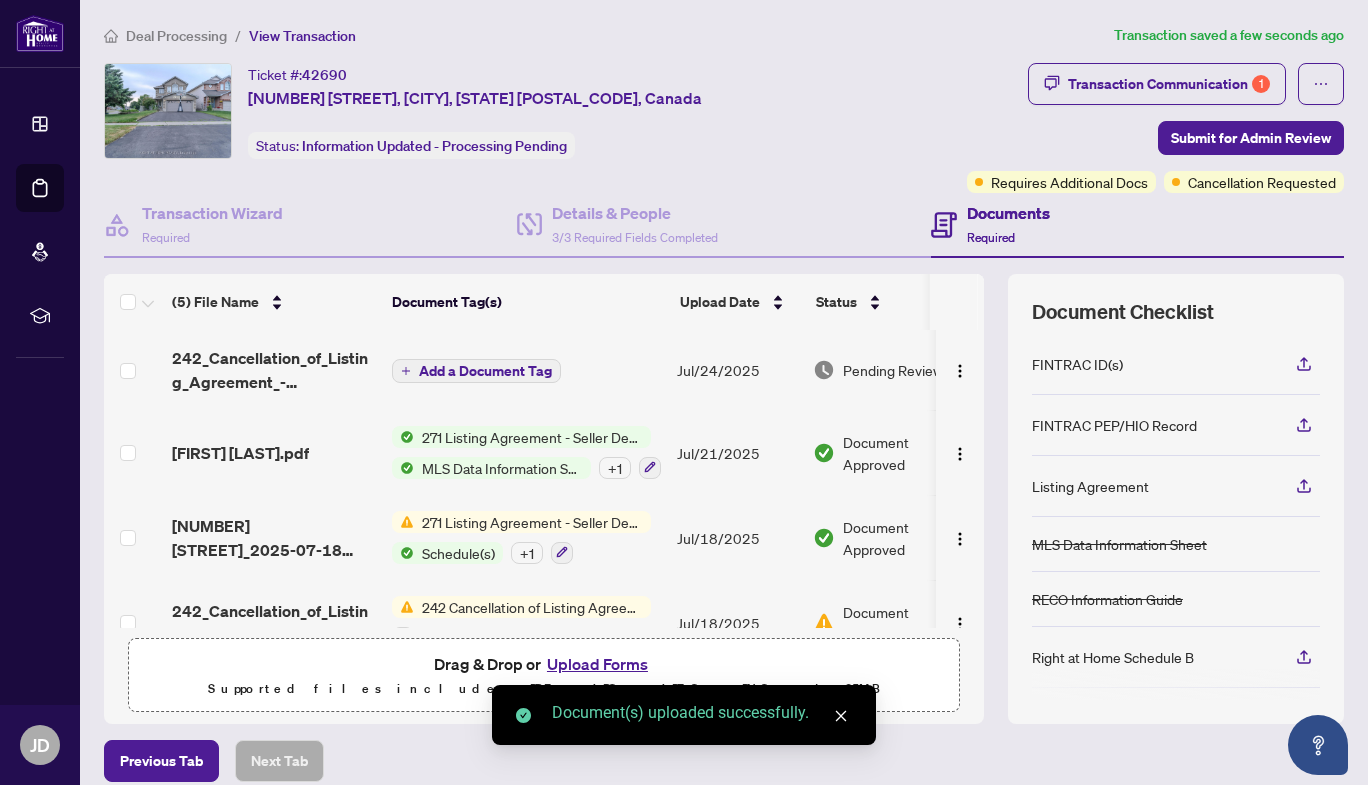 click at bounding box center (960, 370) 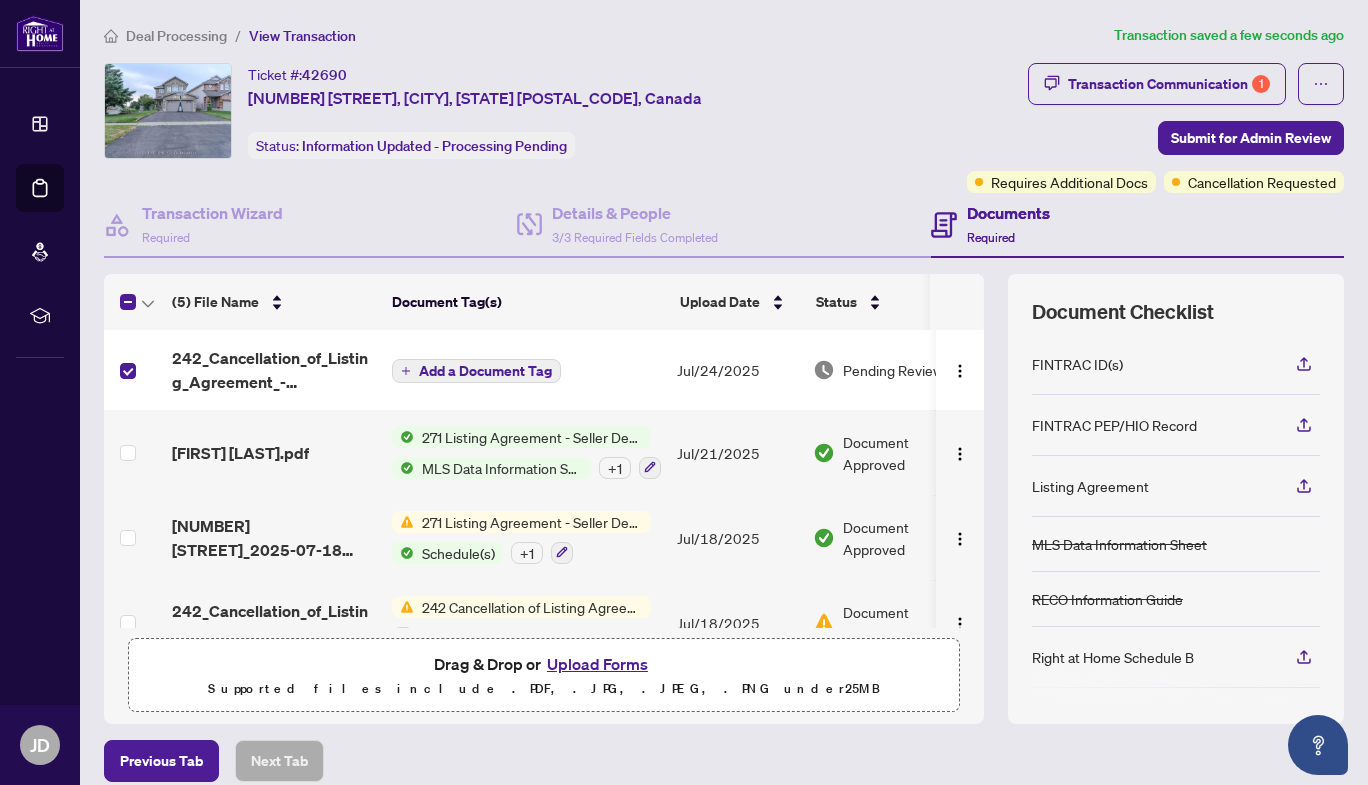 click at bounding box center [960, 371] 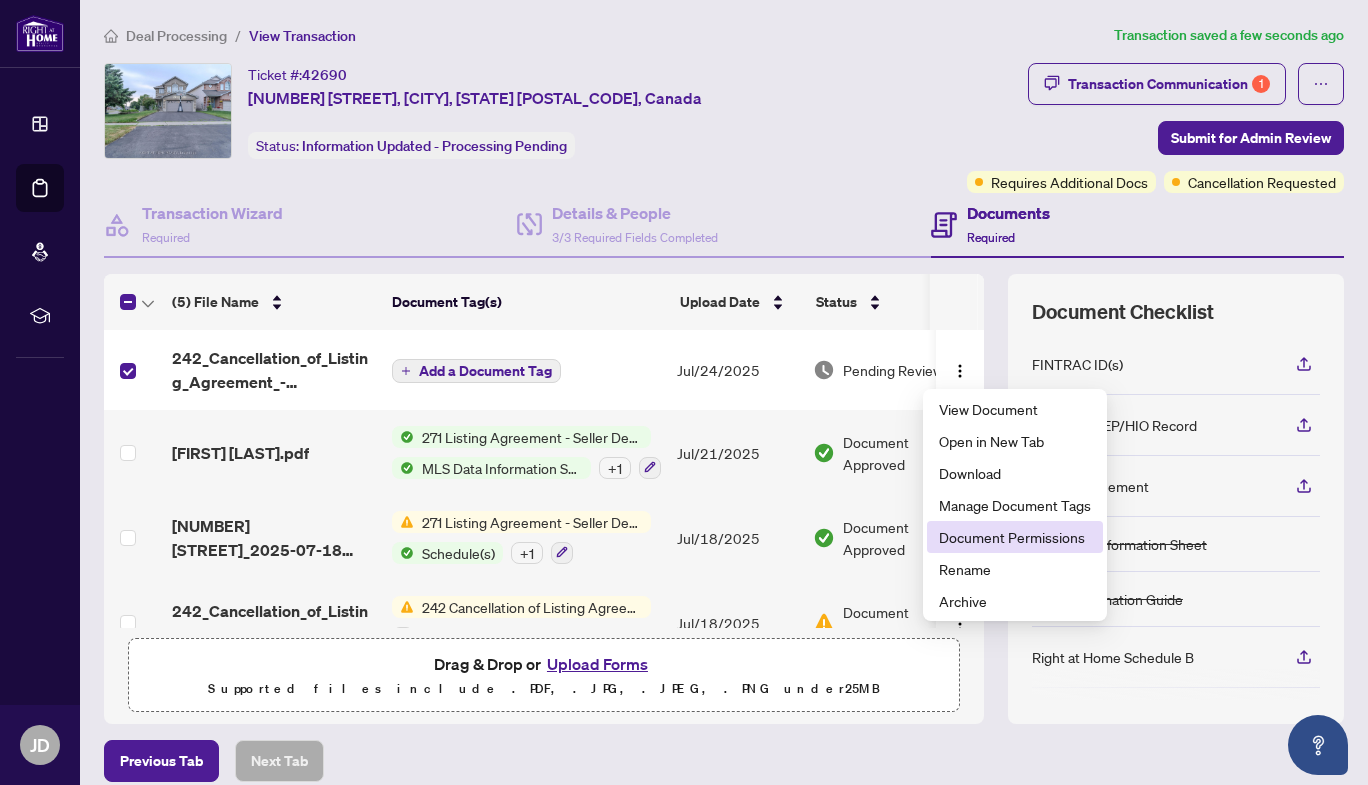 click on "Document Permissions" at bounding box center [1015, 537] 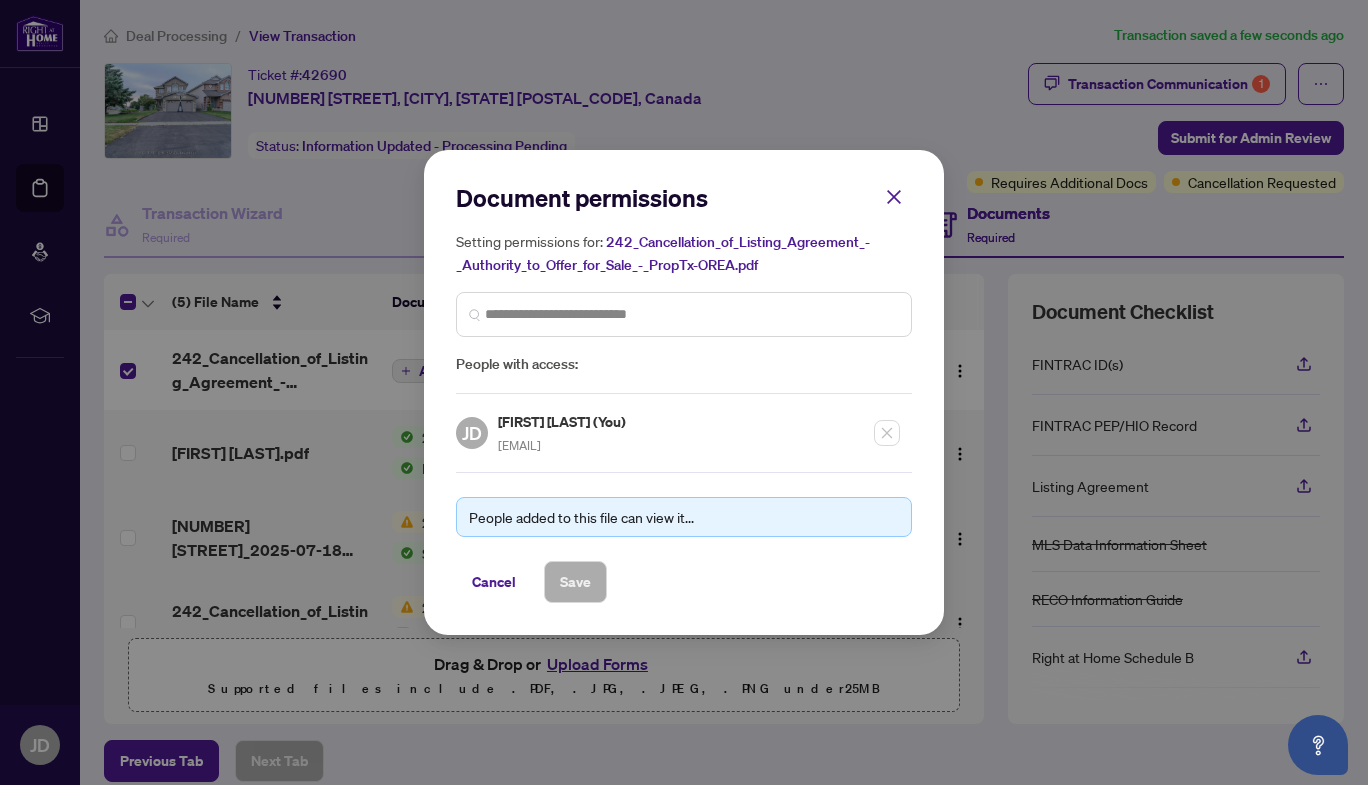 click on "Cancel" at bounding box center (494, 582) 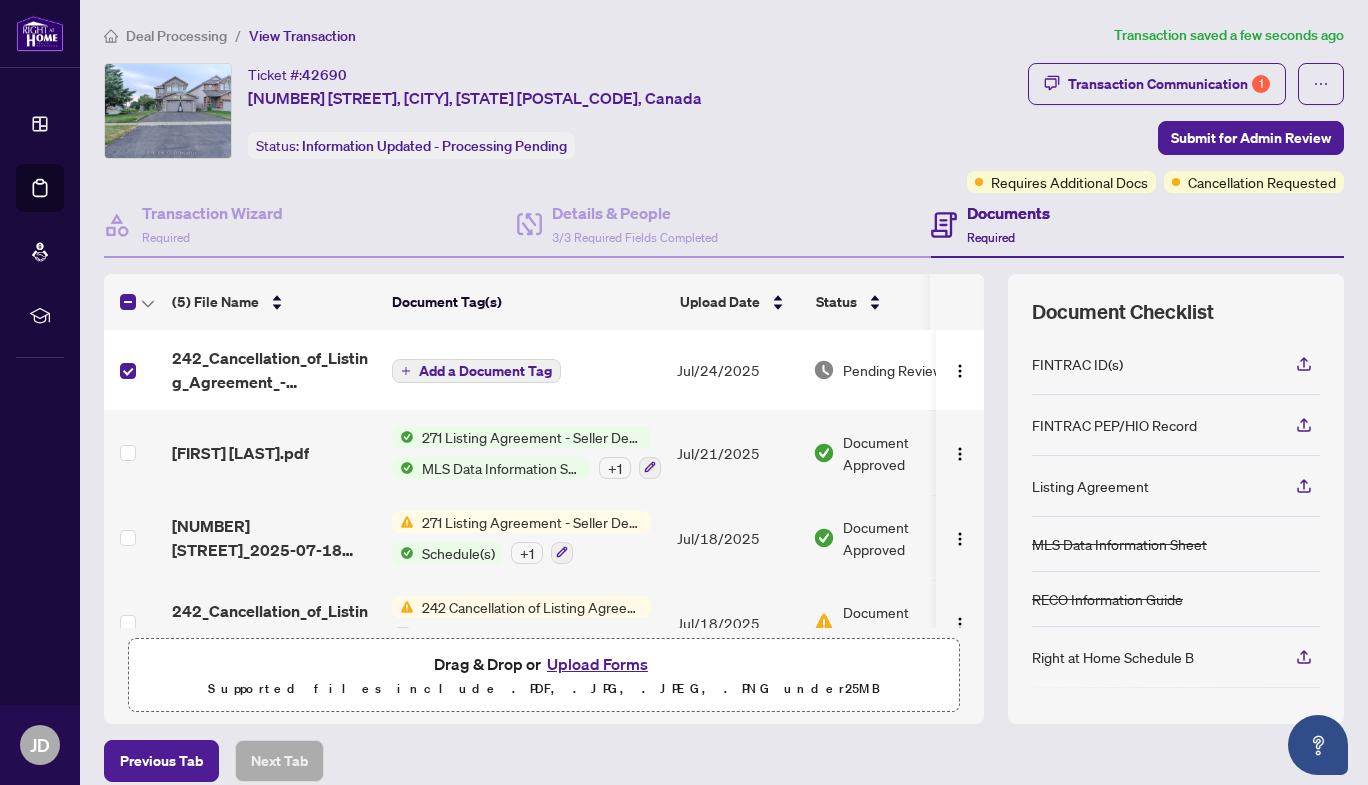 click on "Pending Review" at bounding box center (893, 370) 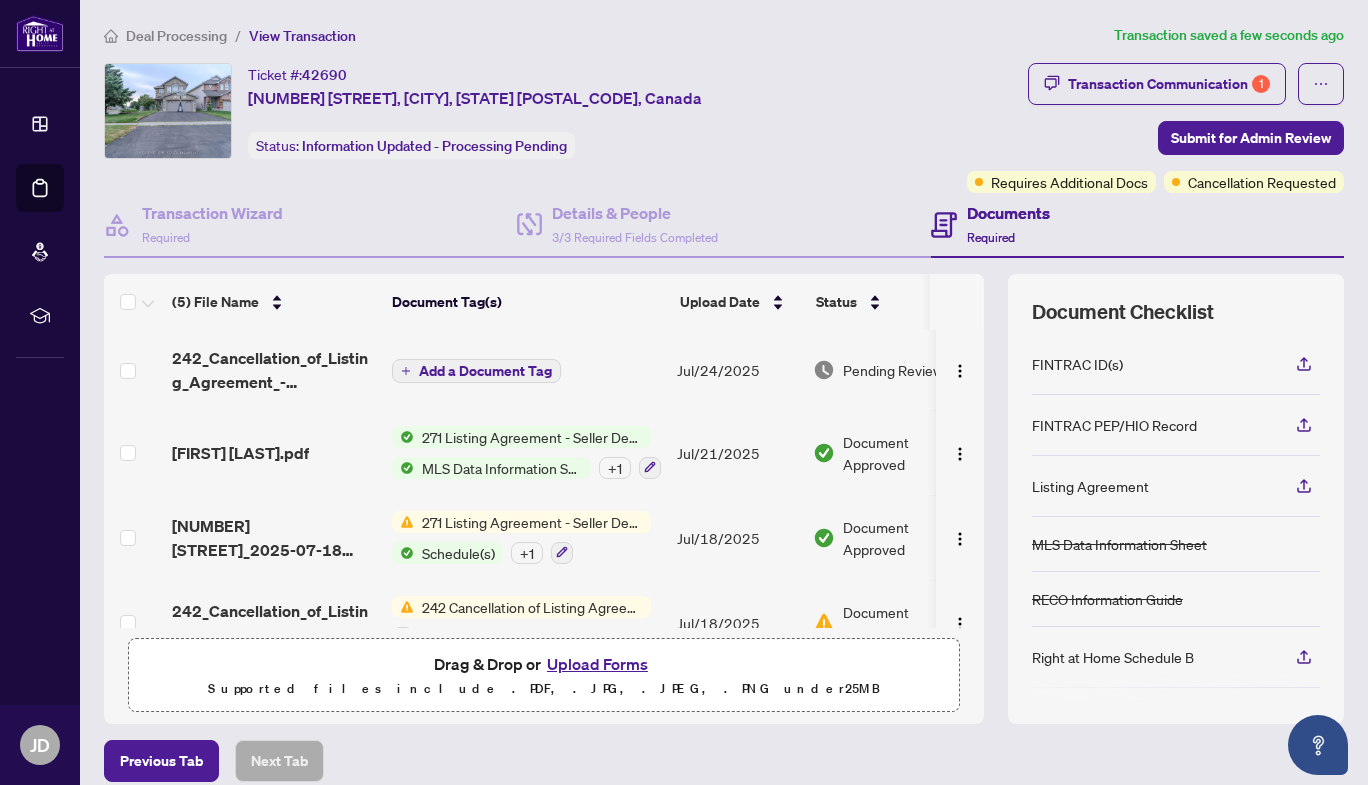 click on "Upload Forms" at bounding box center [597, 664] 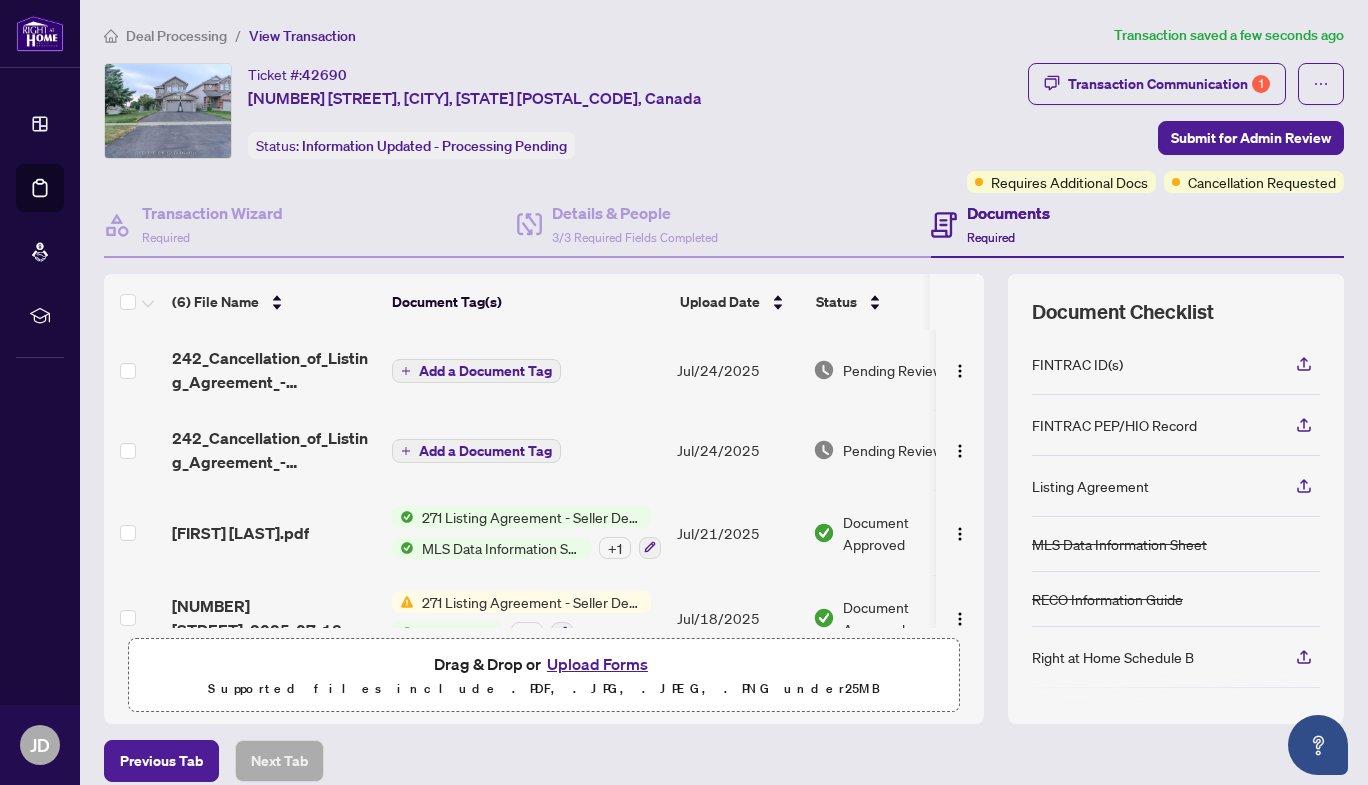 click on "Add a Document Tag" at bounding box center (485, 451) 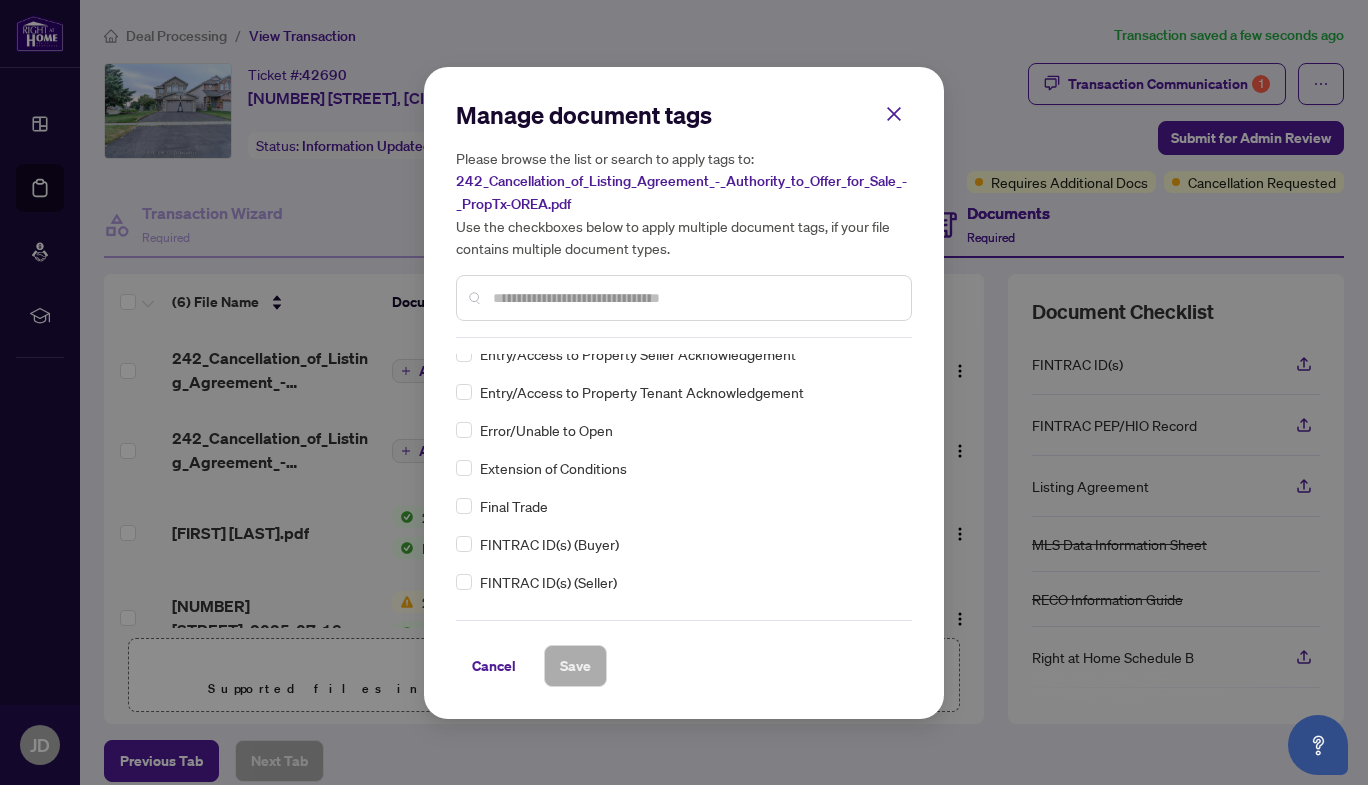 scroll, scrollTop: 2131, scrollLeft: 0, axis: vertical 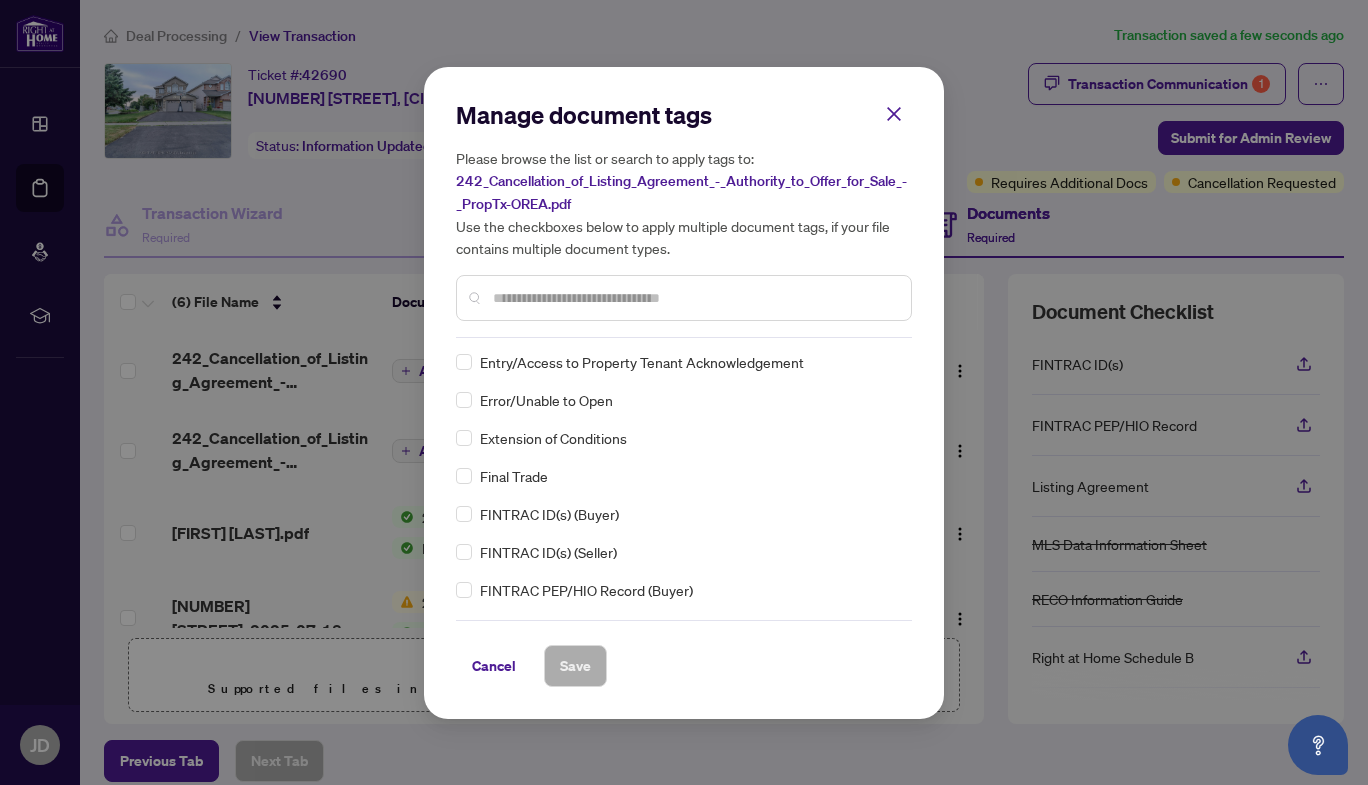 click 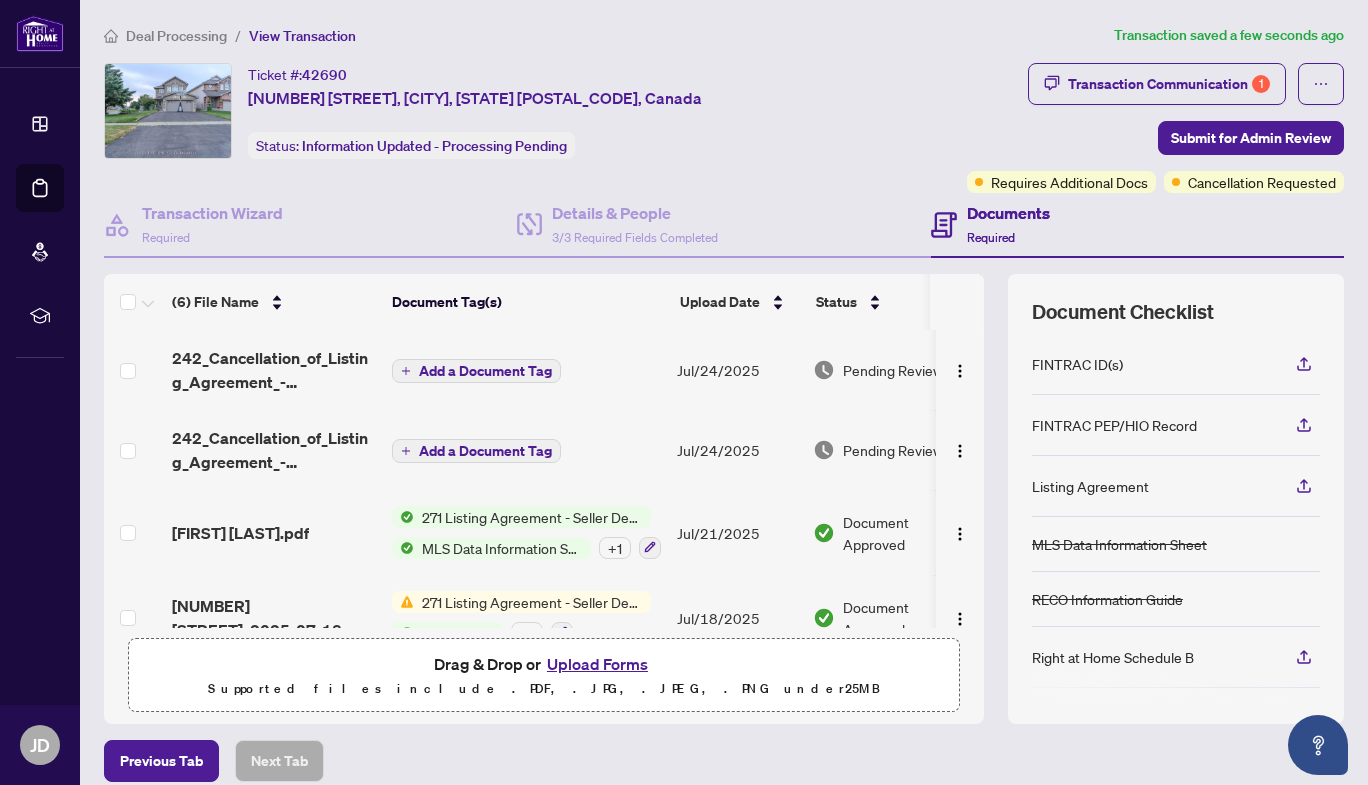 click at bounding box center [960, 451] 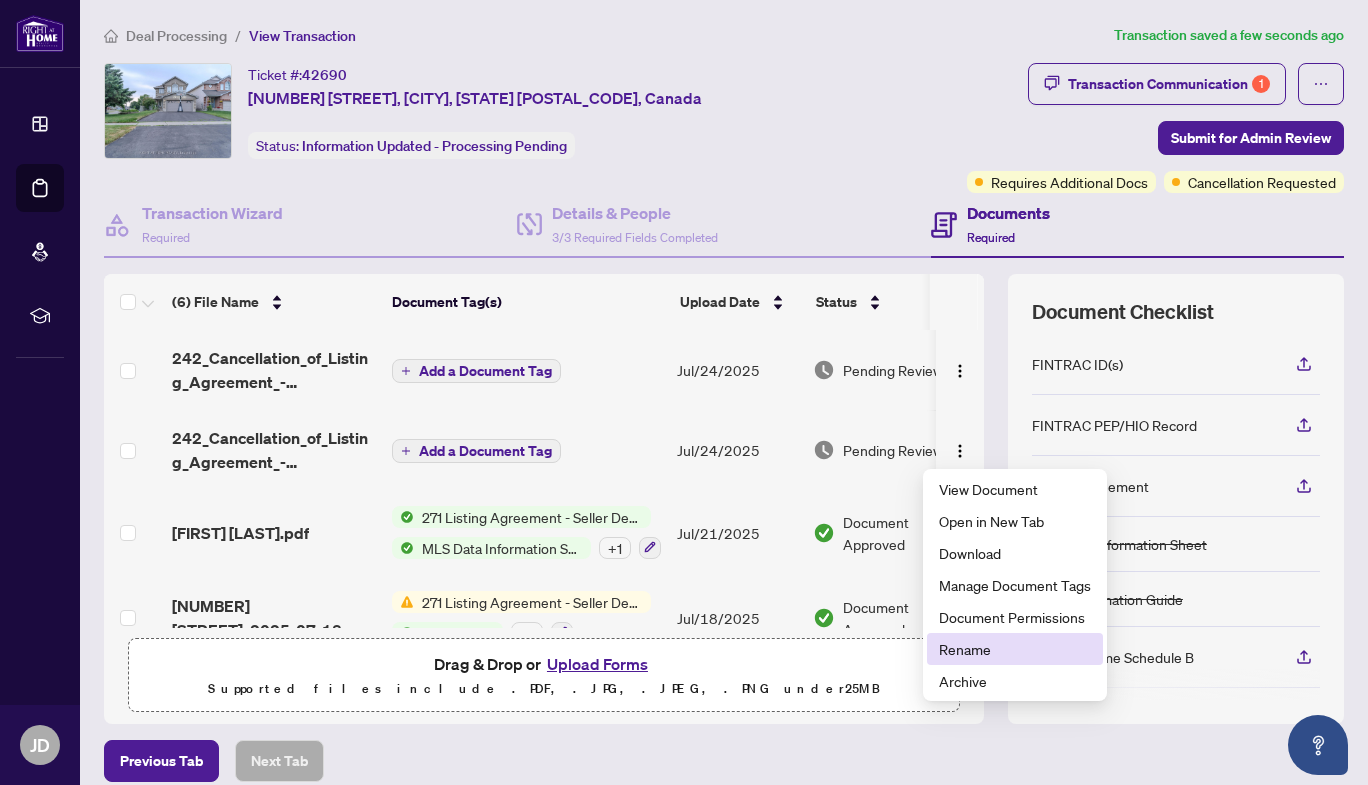 click on "Rename" at bounding box center [1015, 649] 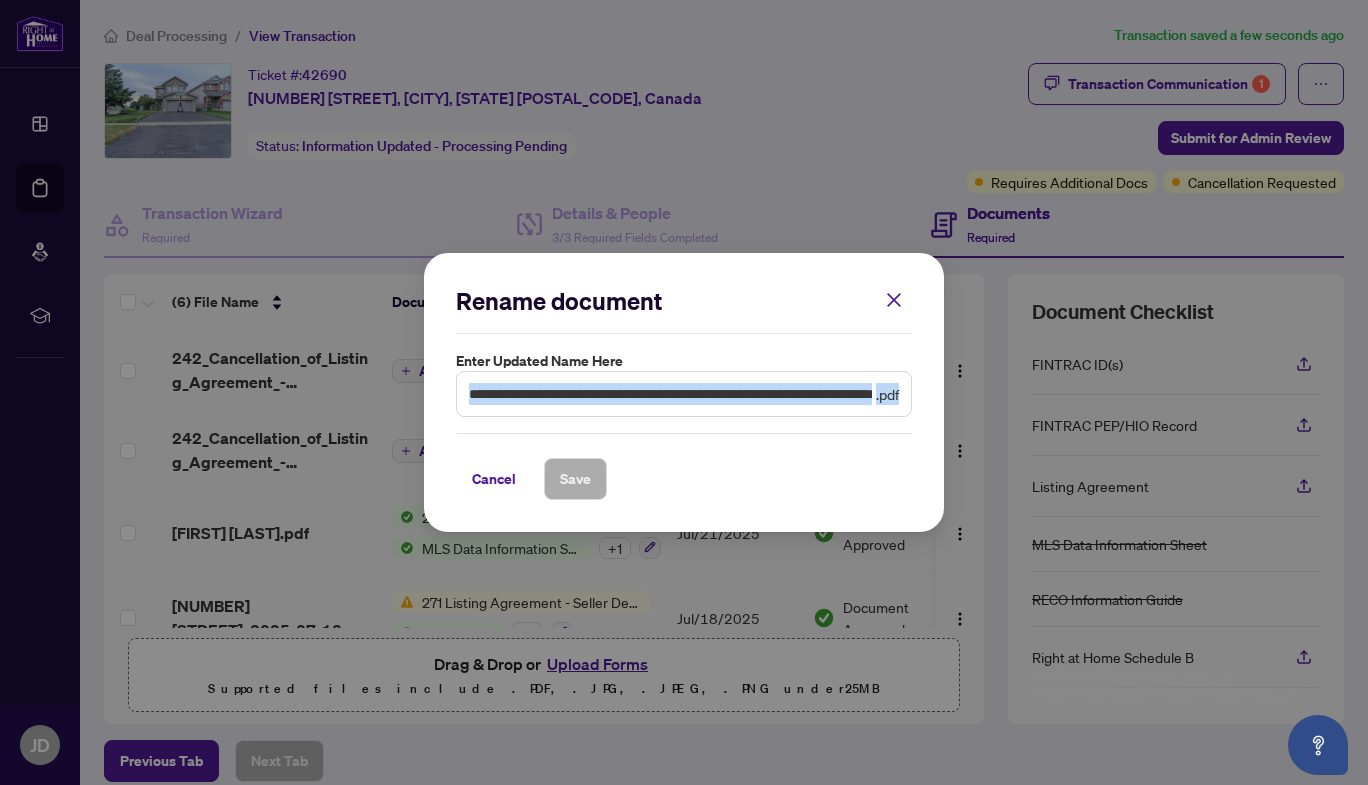 drag, startPoint x: 900, startPoint y: 397, endPoint x: 526, endPoint y: 409, distance: 374.19247 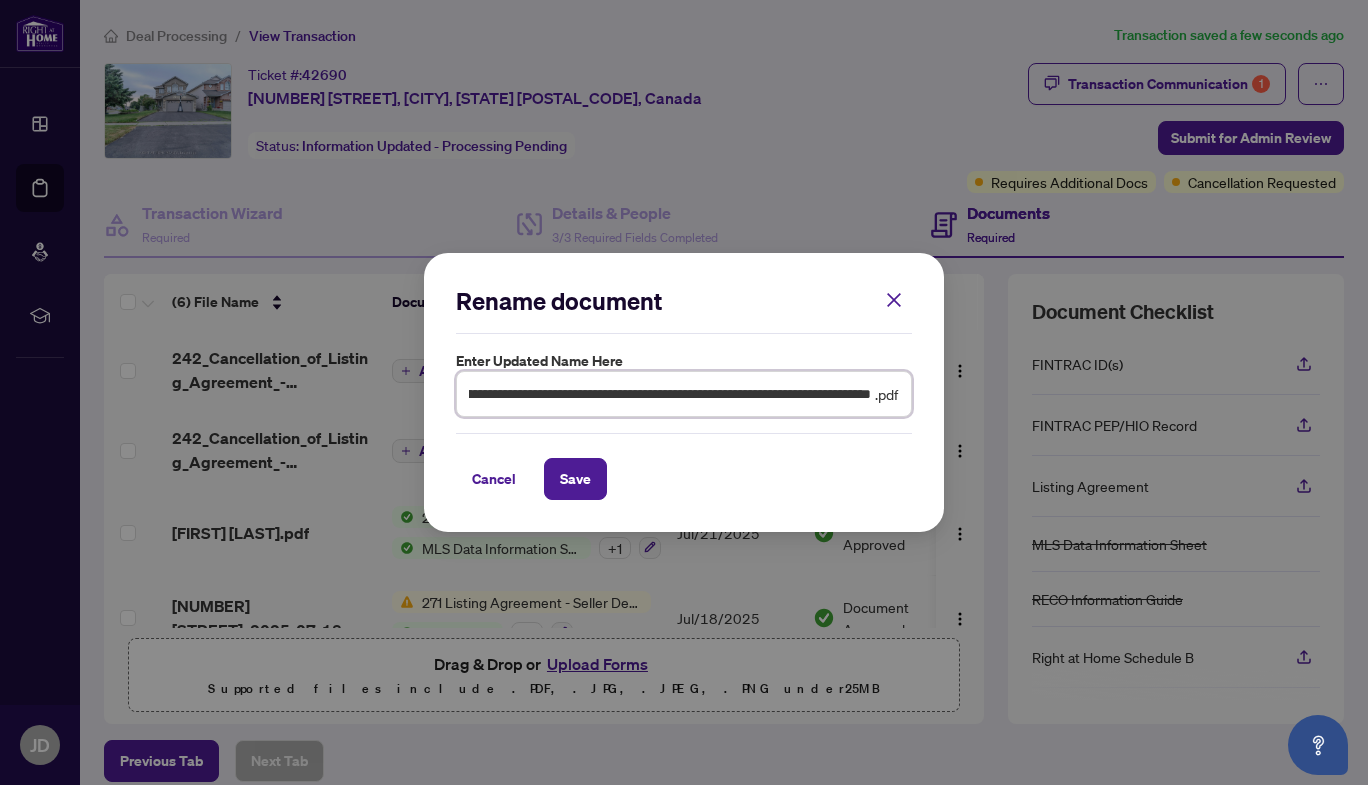 type on "**********" 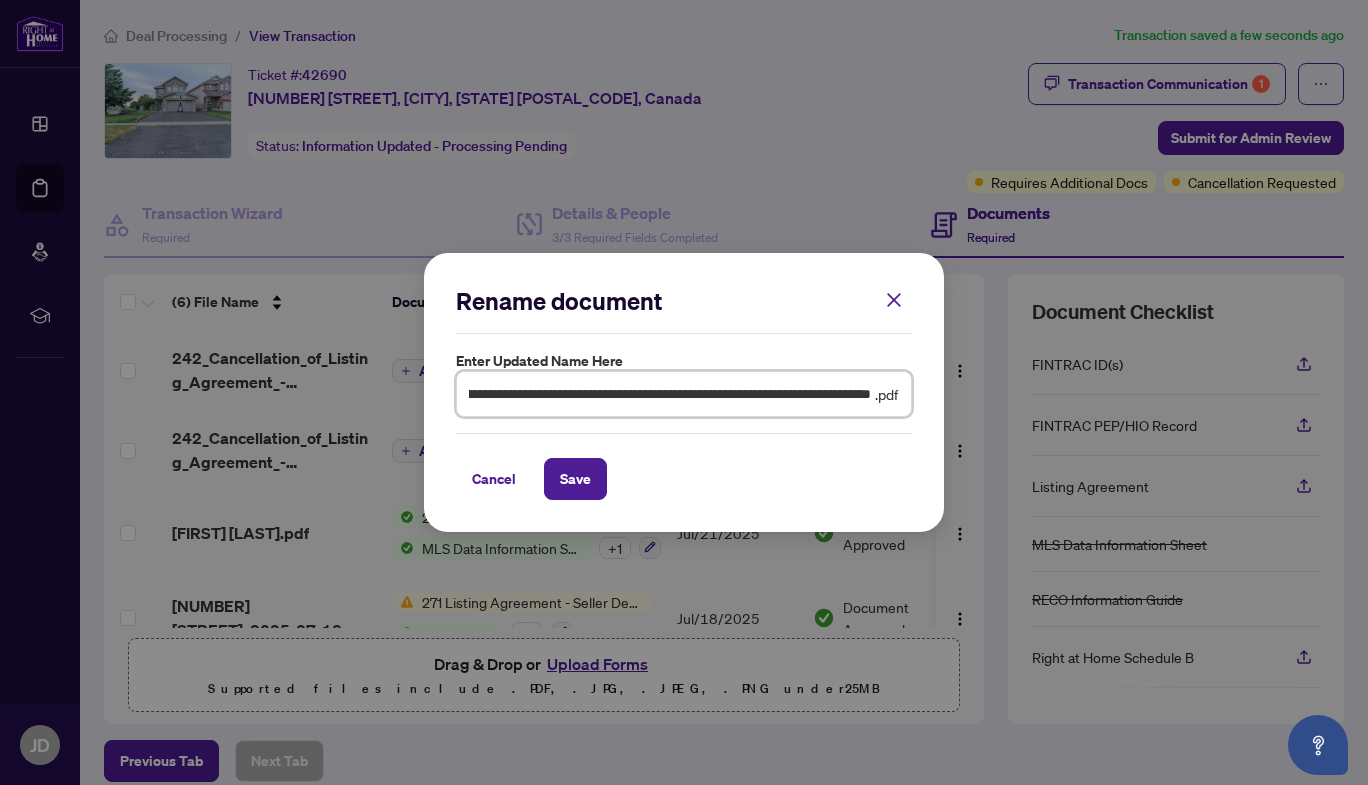 click on "**********" at bounding box center [670, 394] 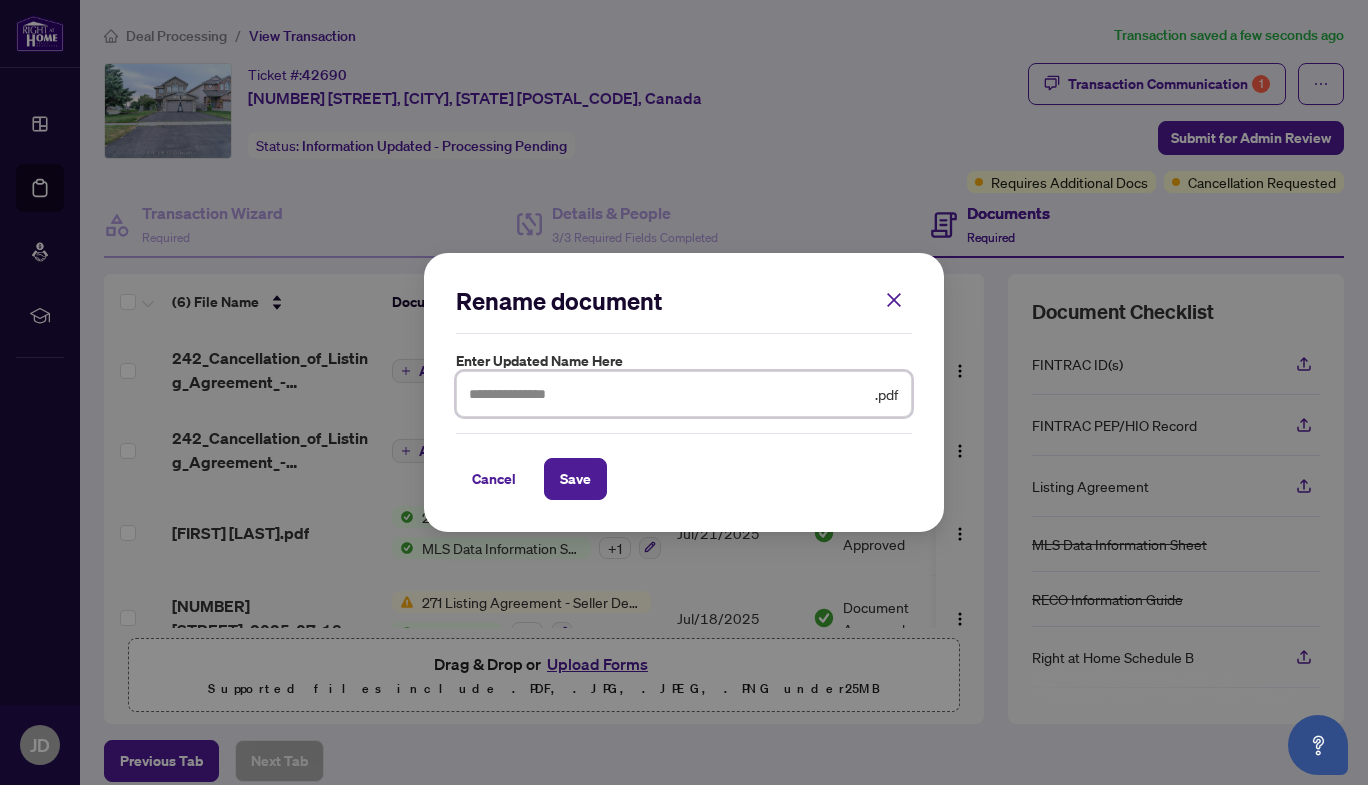 scroll, scrollTop: 0, scrollLeft: 0, axis: both 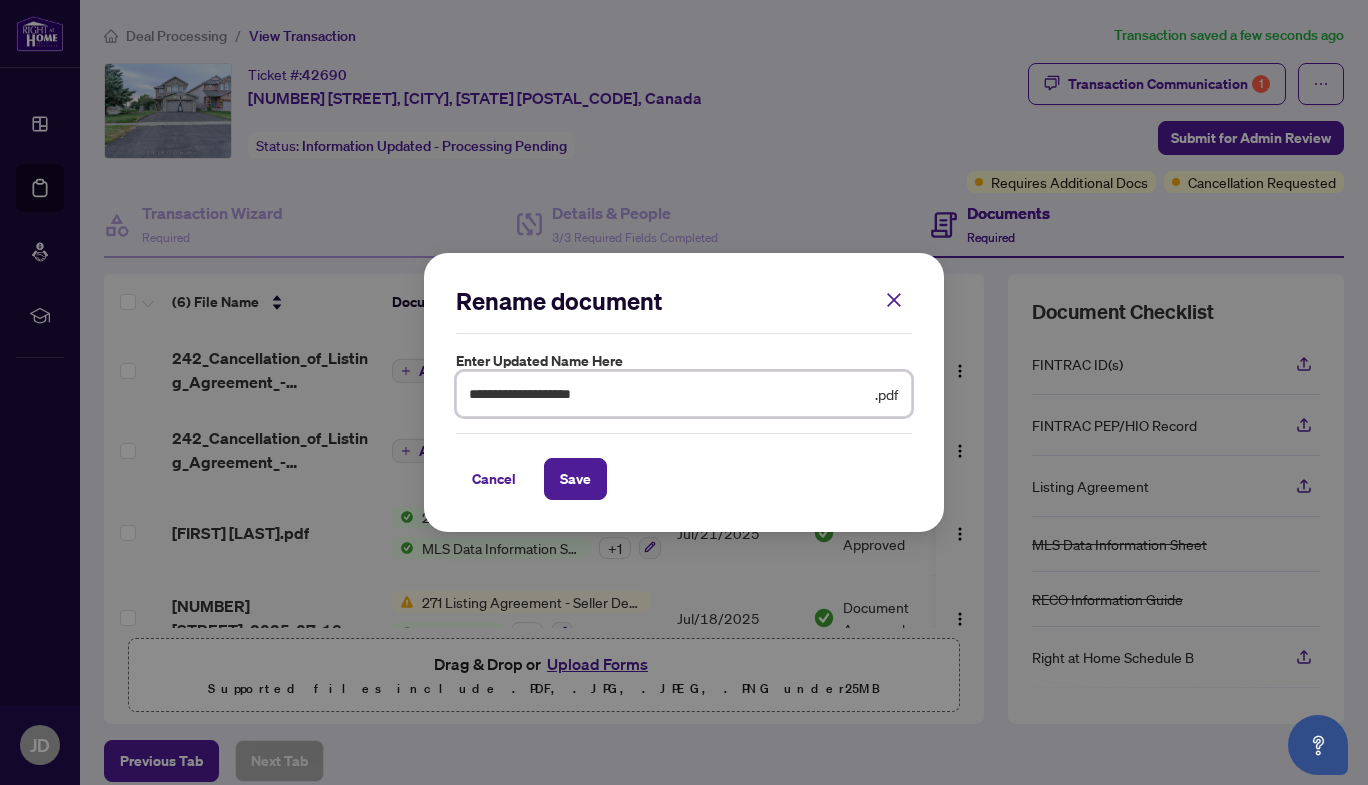 type on "**********" 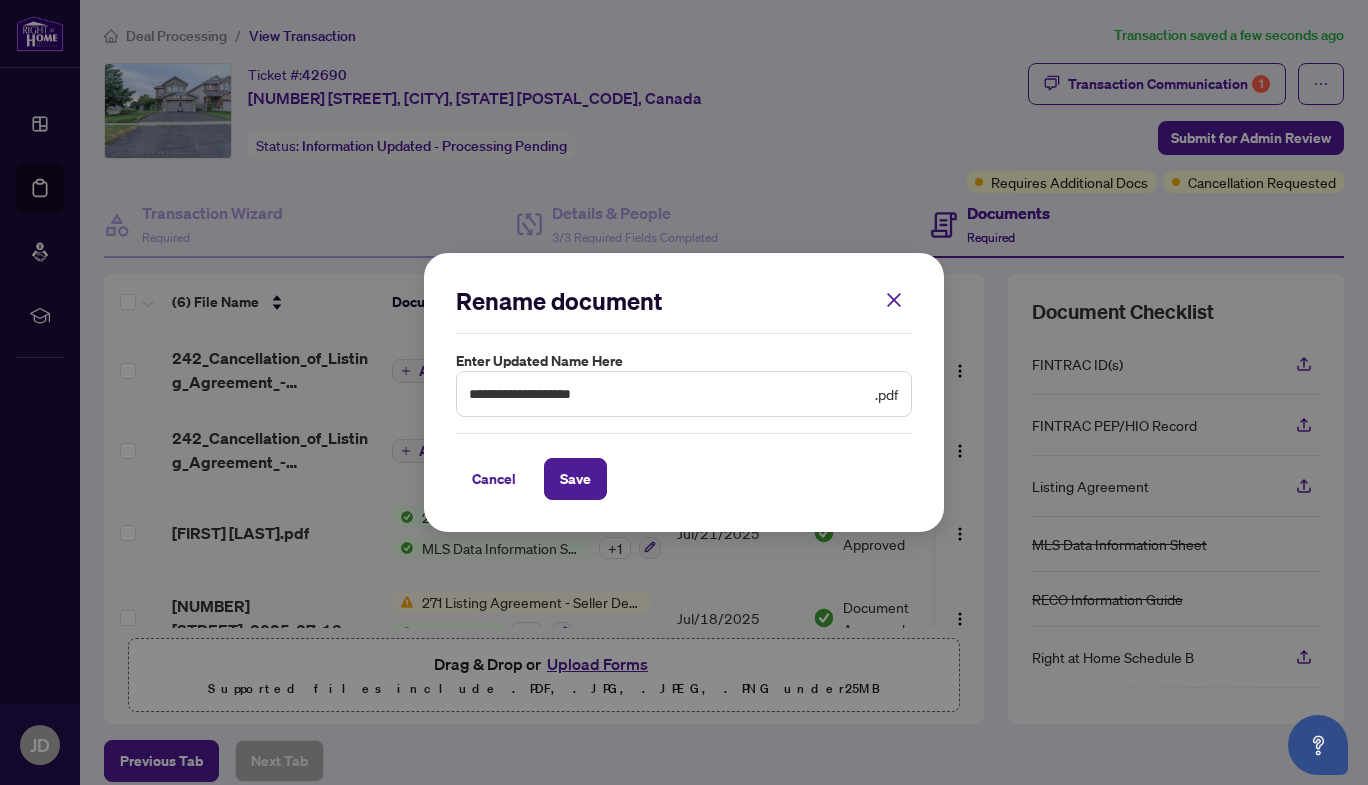 click on "Save" at bounding box center (575, 479) 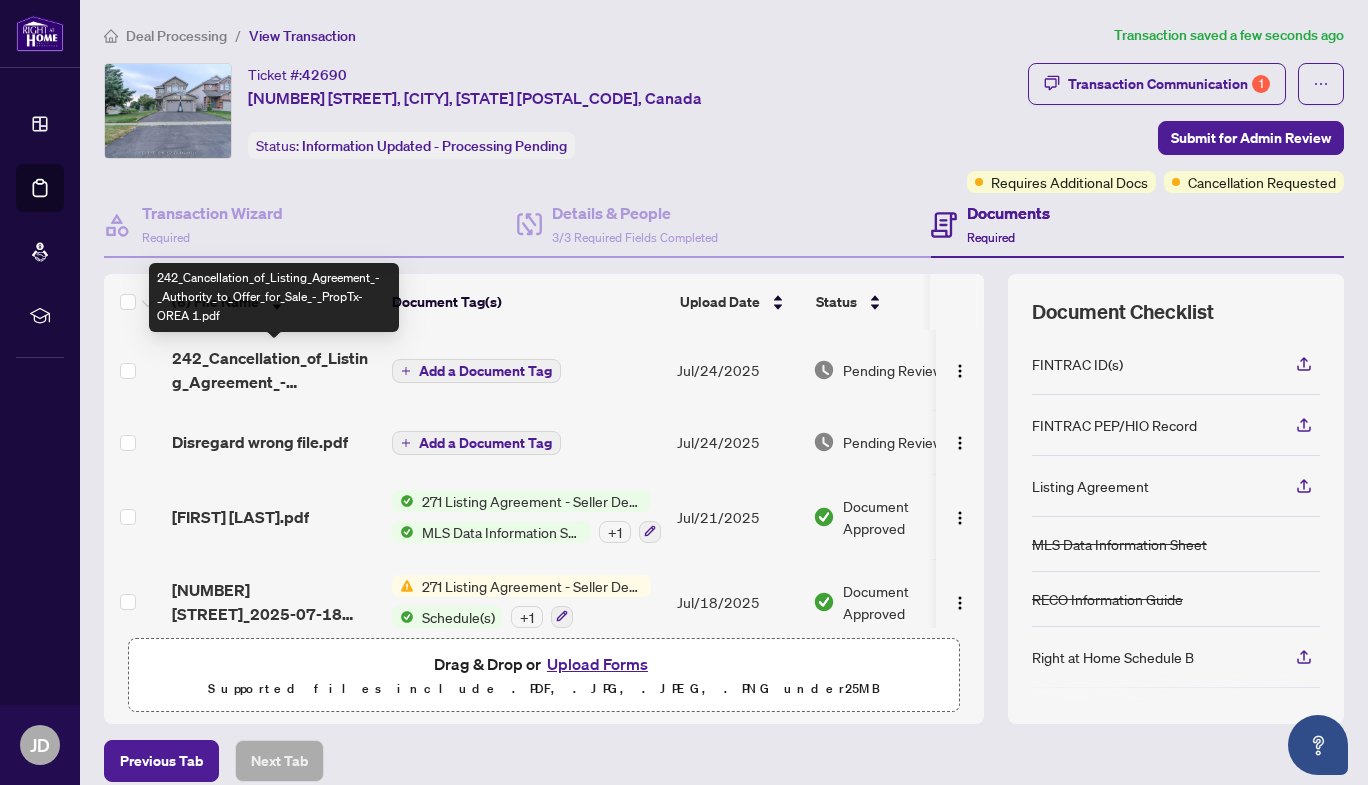 click on "242_Cancellation_of_Listing_Agreement_-_Authority_to_Offer_for_Sale_-_PropTx-OREA 1.pdf" at bounding box center (274, 370) 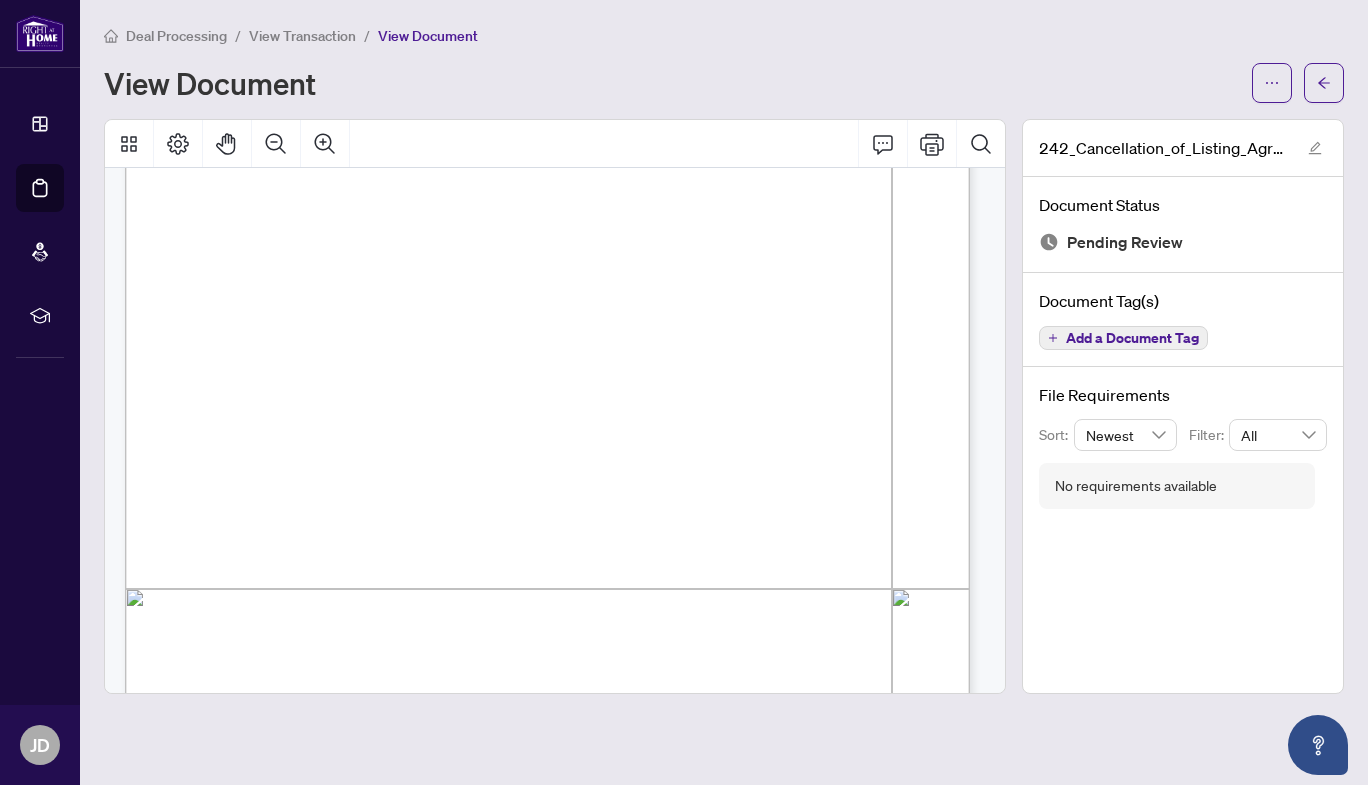 scroll, scrollTop: 0, scrollLeft: 0, axis: both 